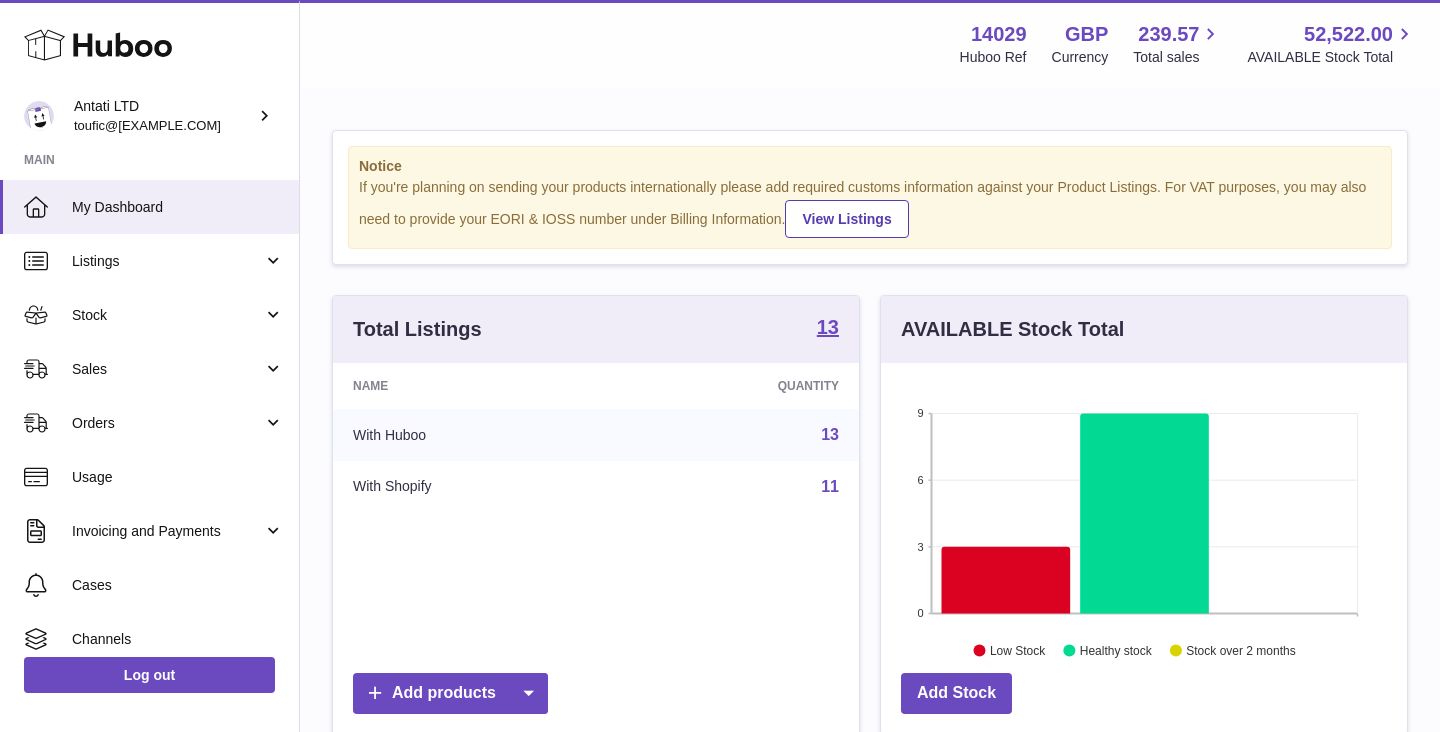 scroll, scrollTop: 0, scrollLeft: 0, axis: both 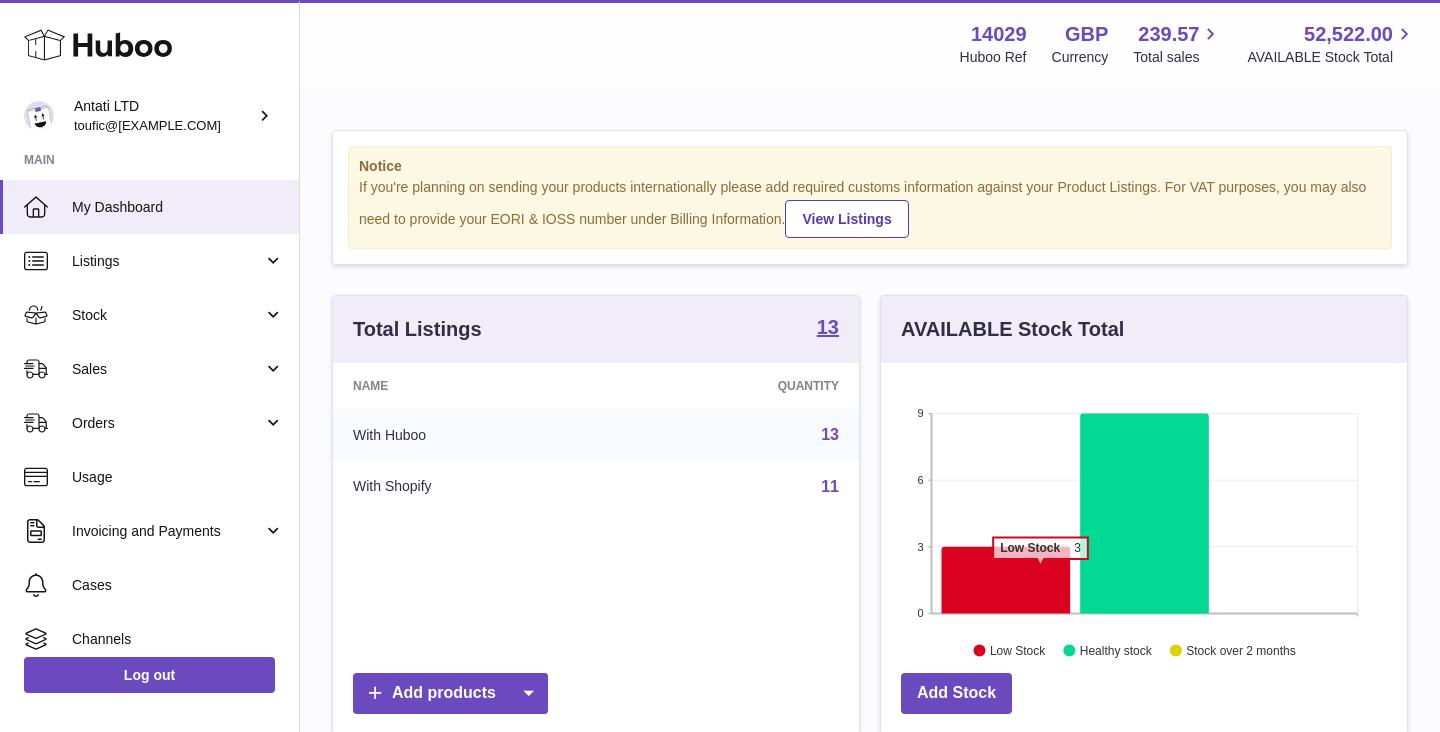 click 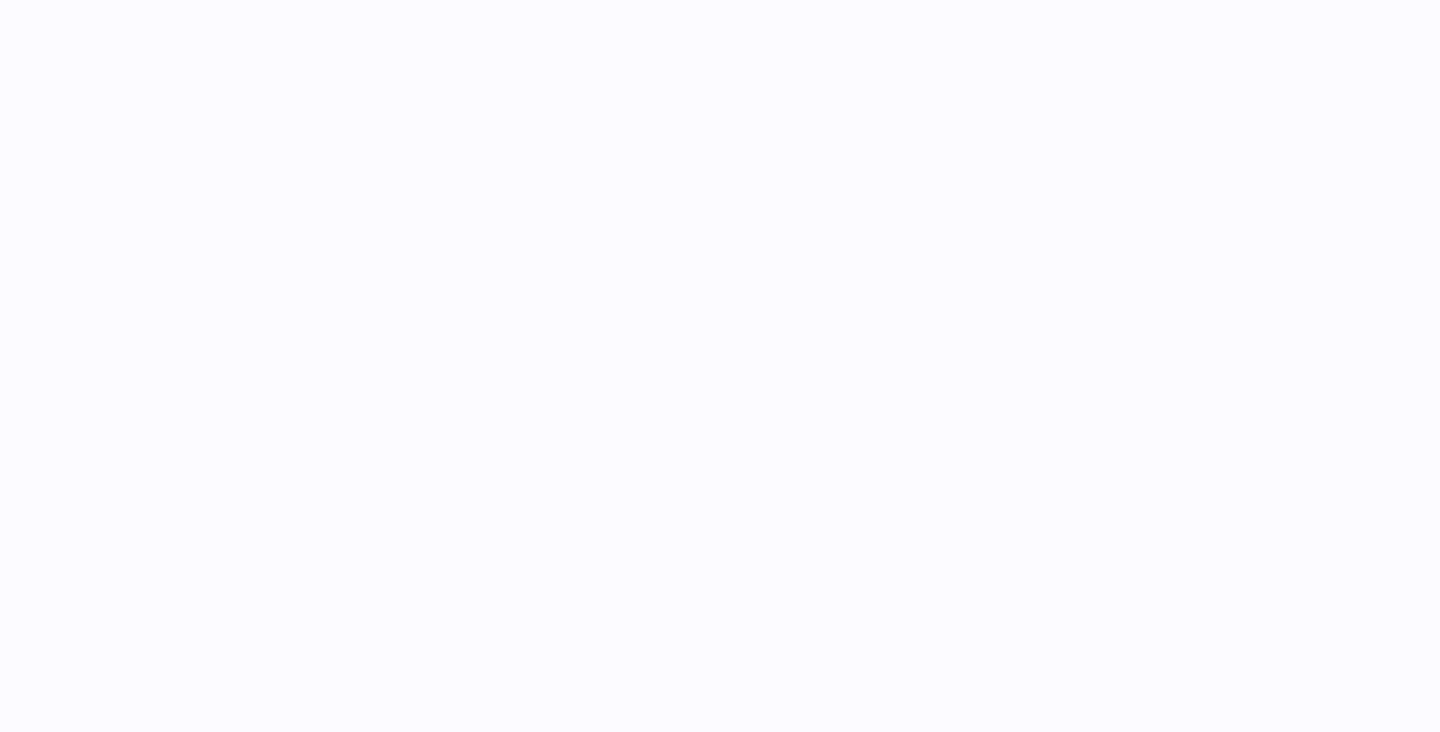 scroll, scrollTop: 0, scrollLeft: 0, axis: both 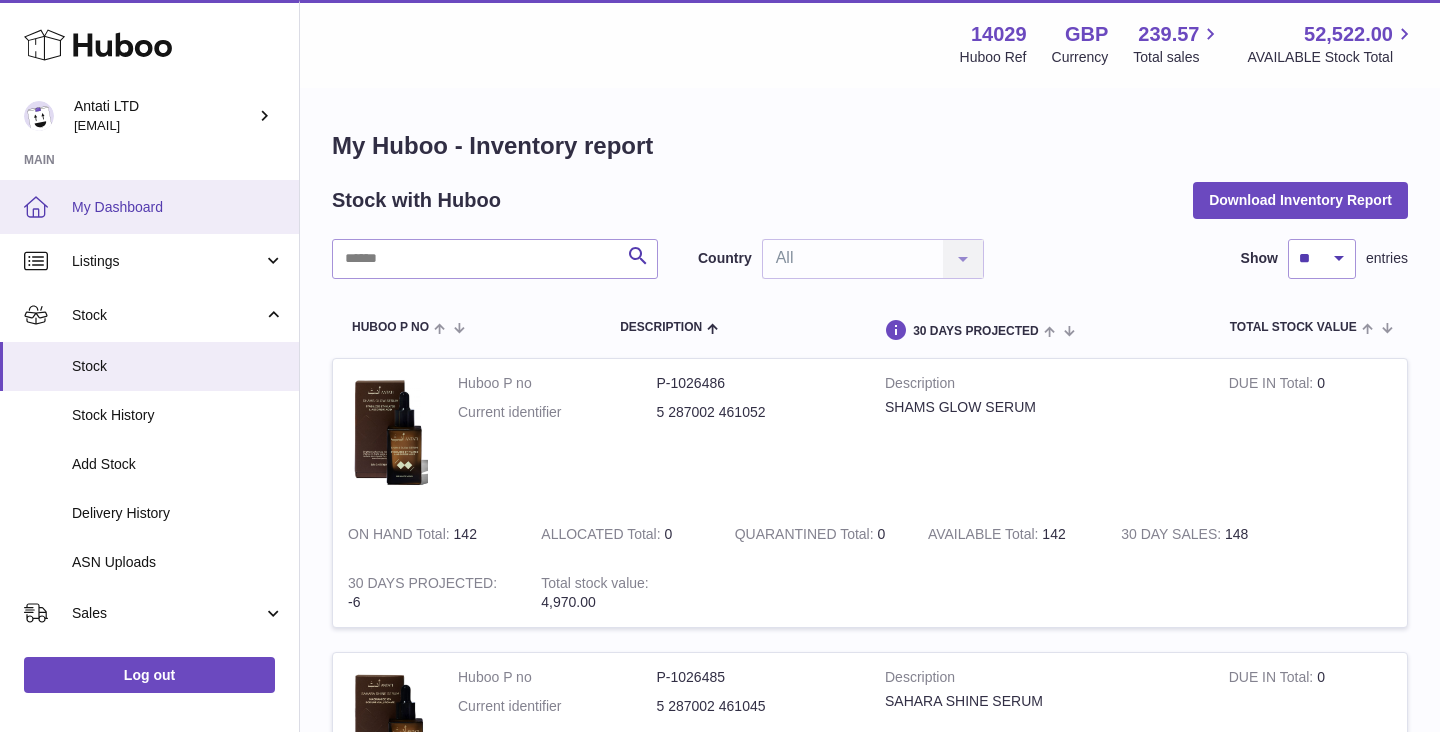click on "My Dashboard" at bounding box center (178, 207) 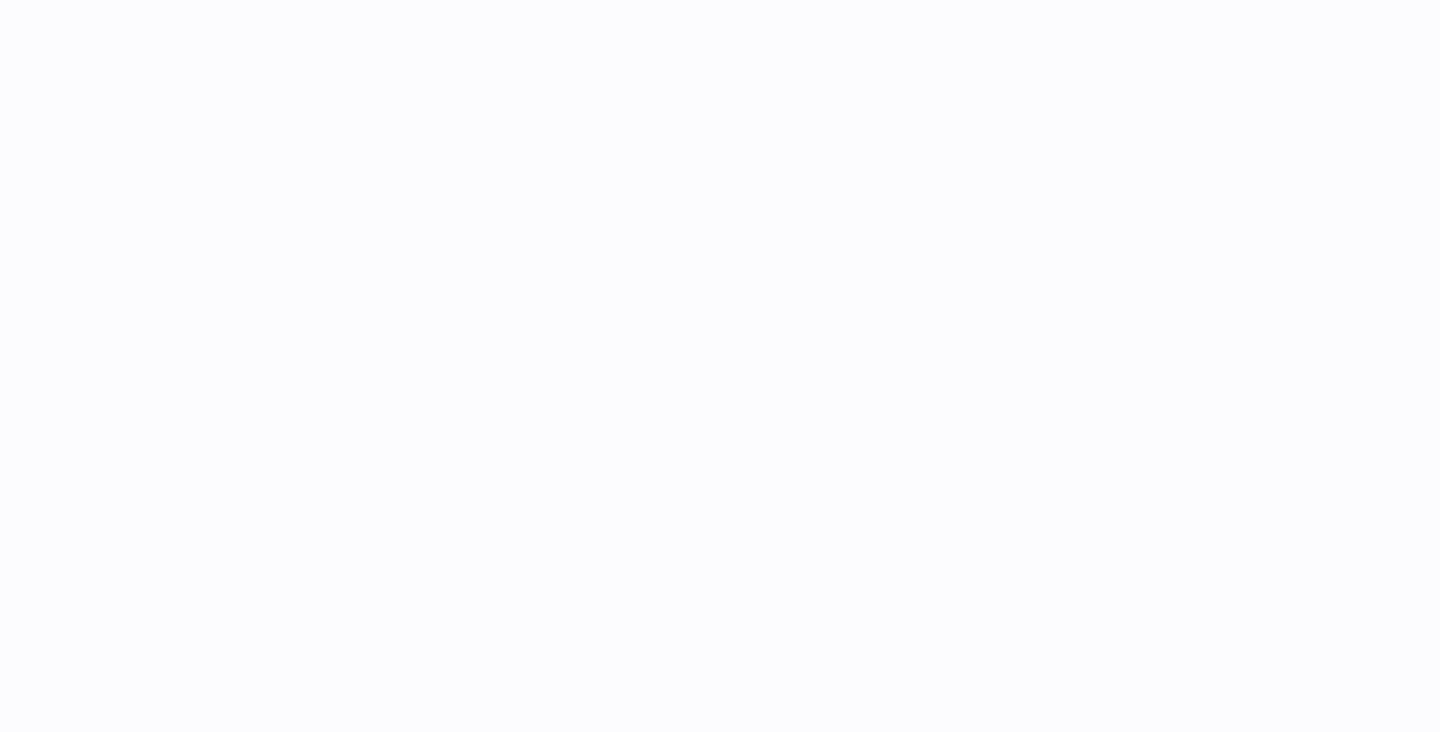 scroll, scrollTop: 0, scrollLeft: 0, axis: both 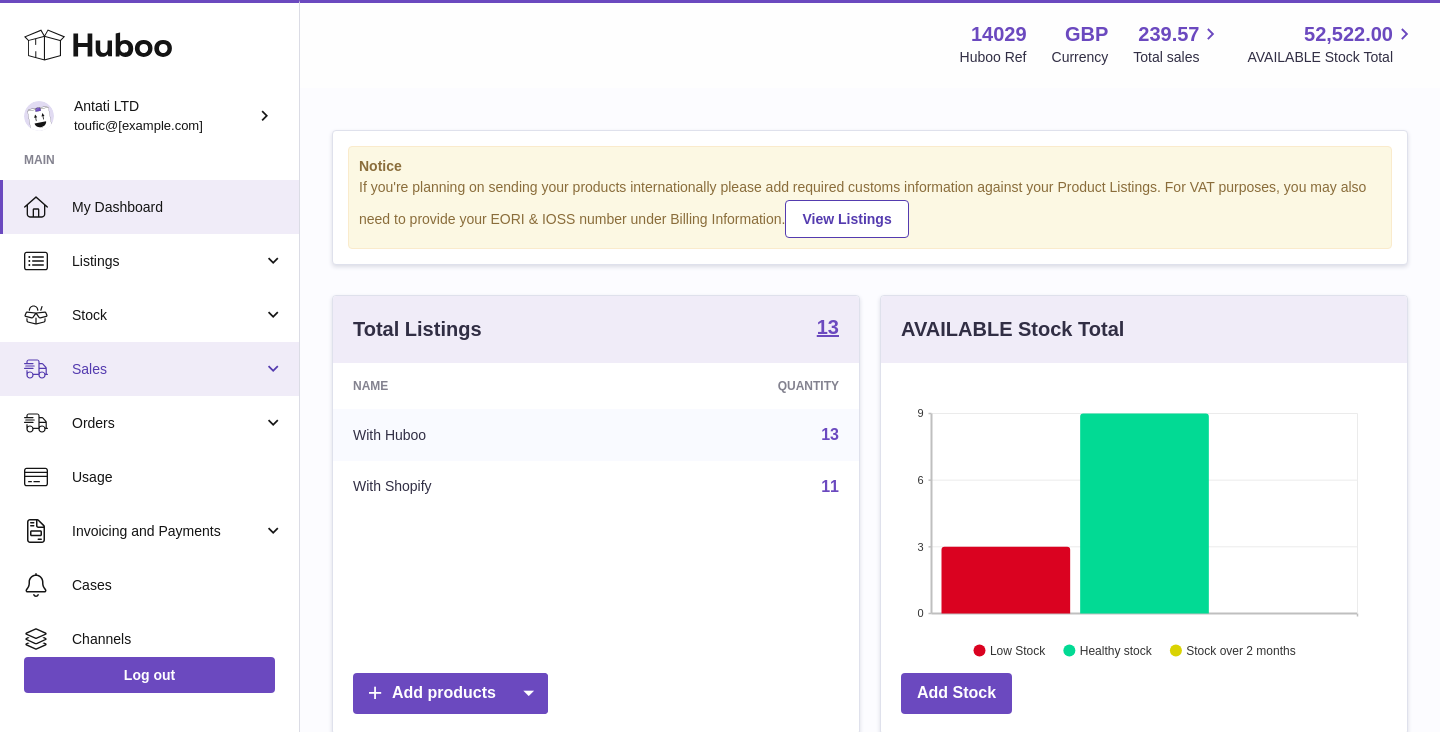 click on "Sales" at bounding box center (149, 369) 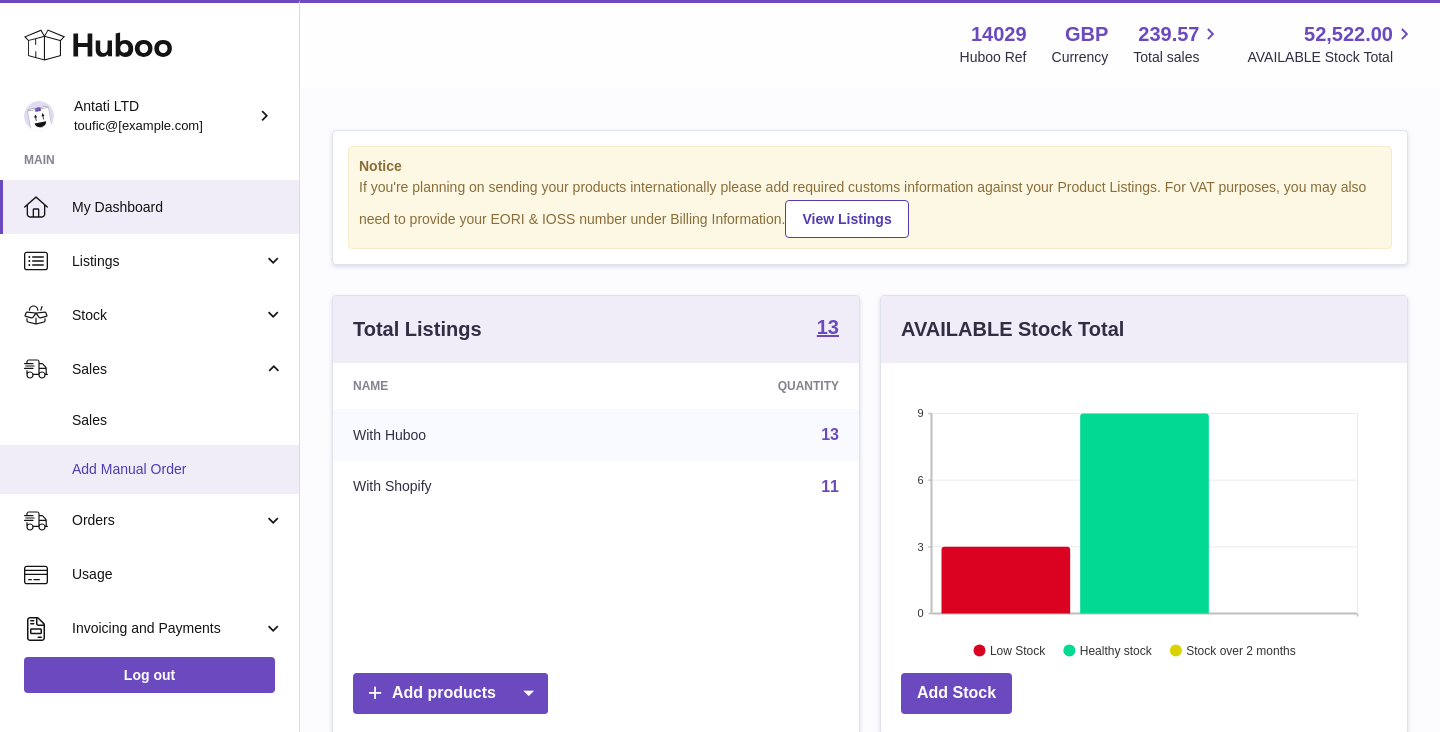 click on "Add Manual Order" at bounding box center (178, 469) 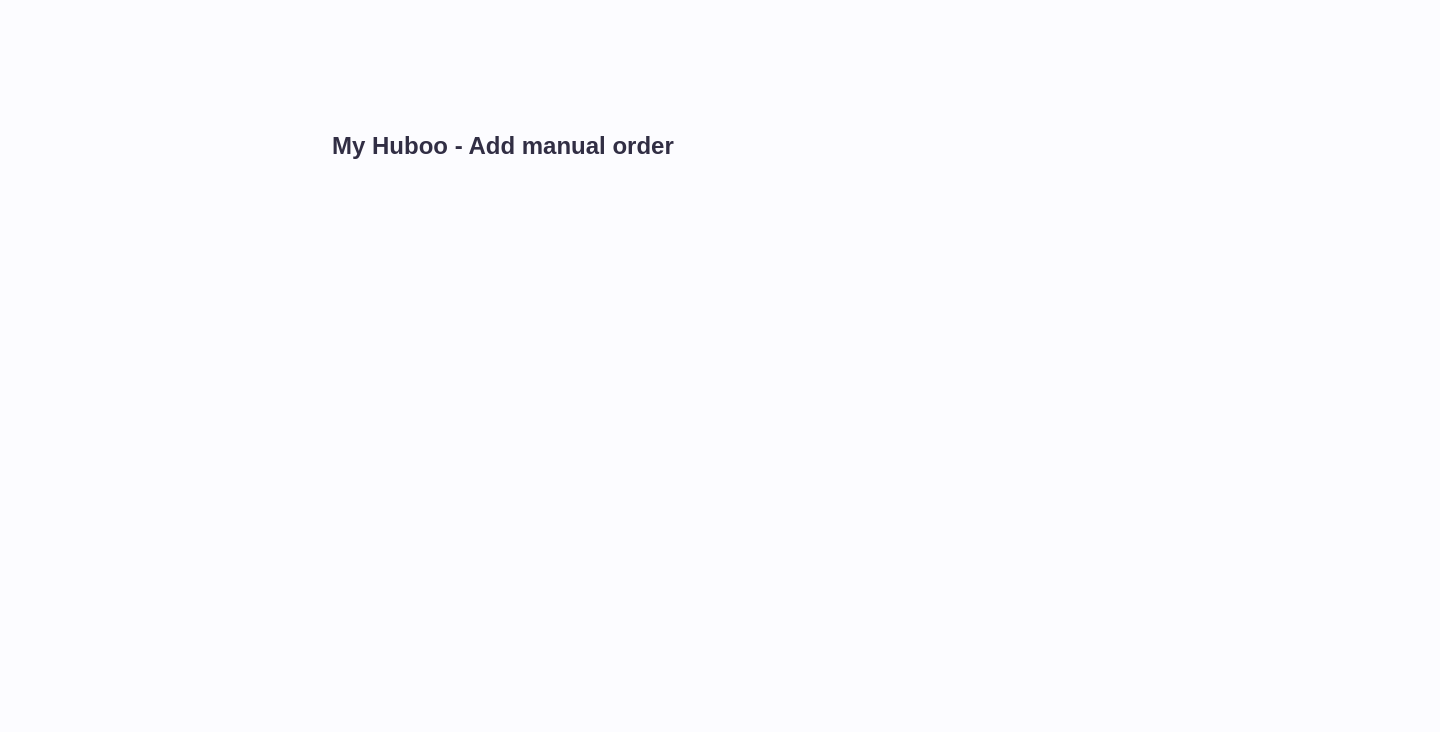 scroll, scrollTop: 0, scrollLeft: 0, axis: both 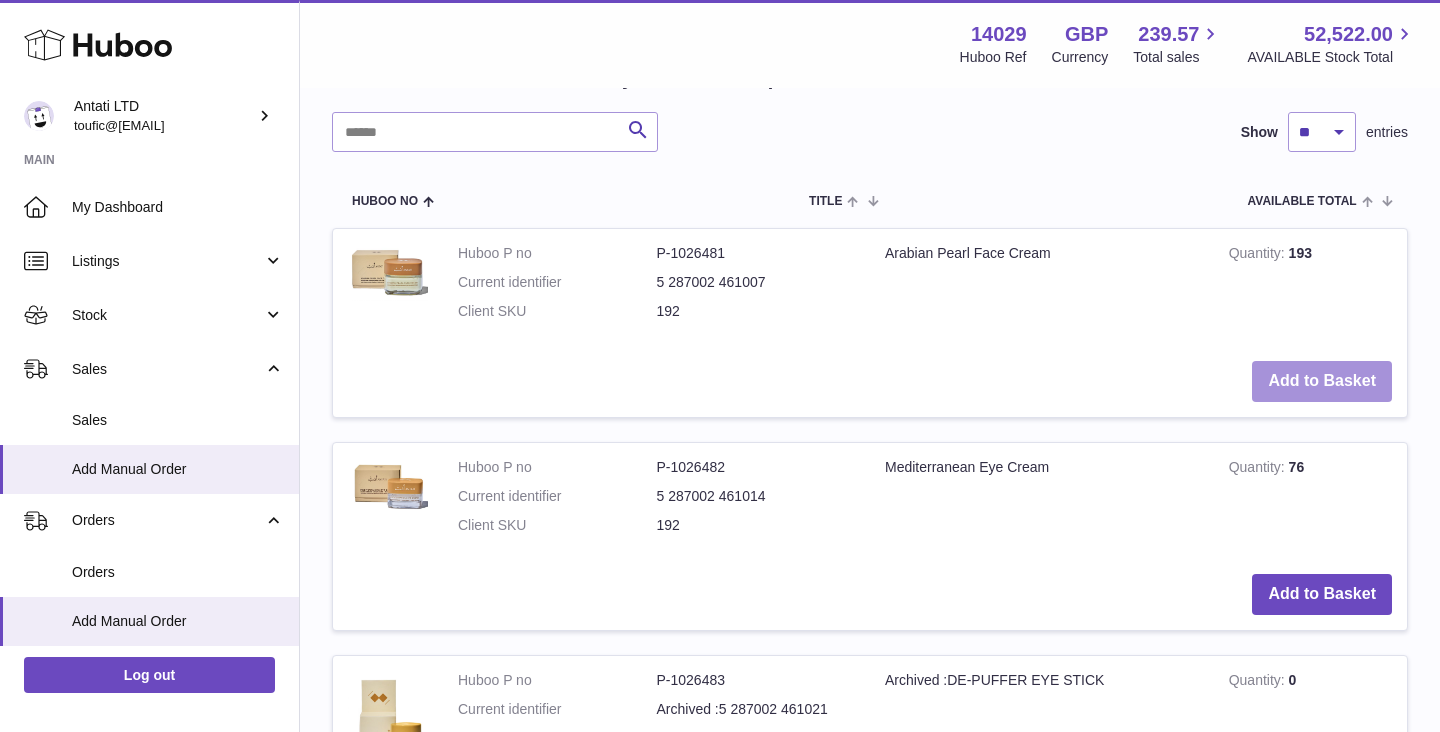 click on "Add to Basket" at bounding box center [1322, 381] 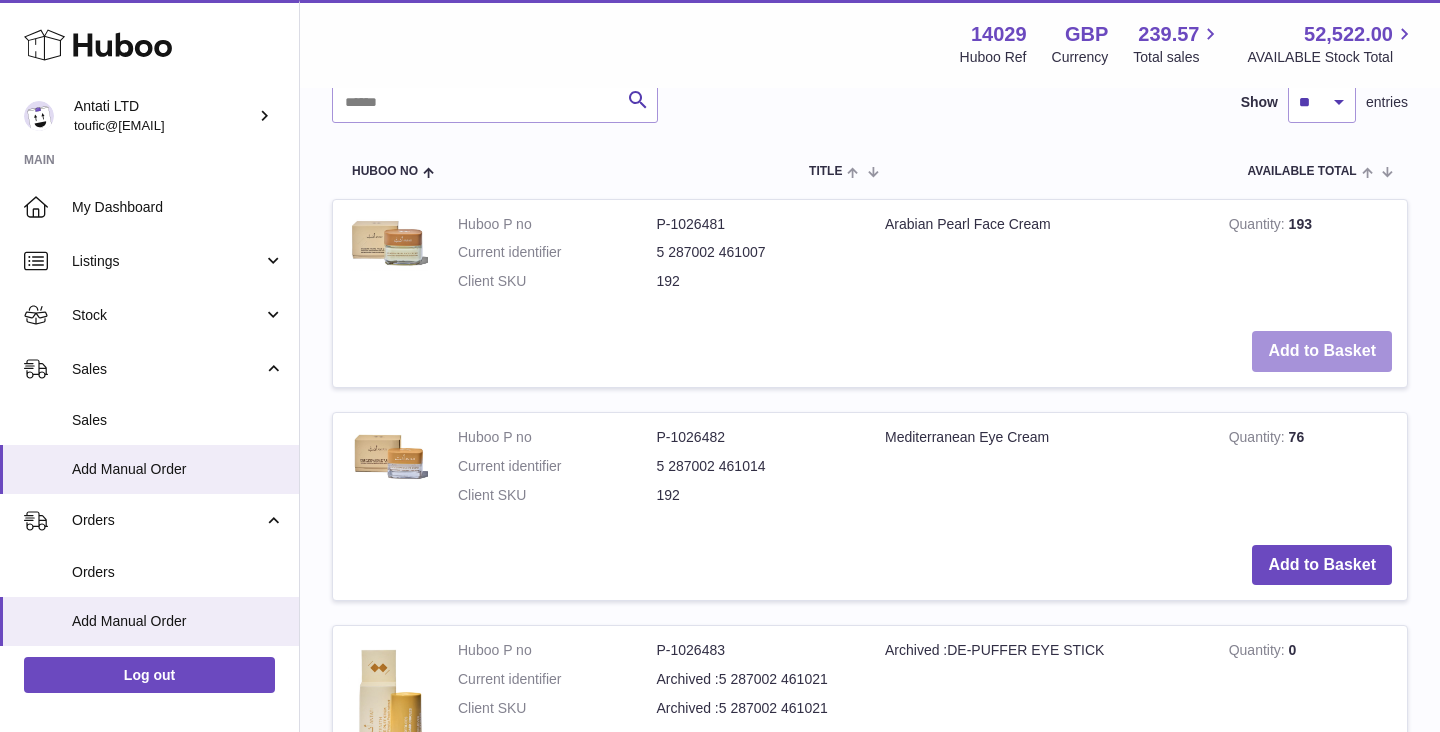 scroll, scrollTop: 659, scrollLeft: 0, axis: vertical 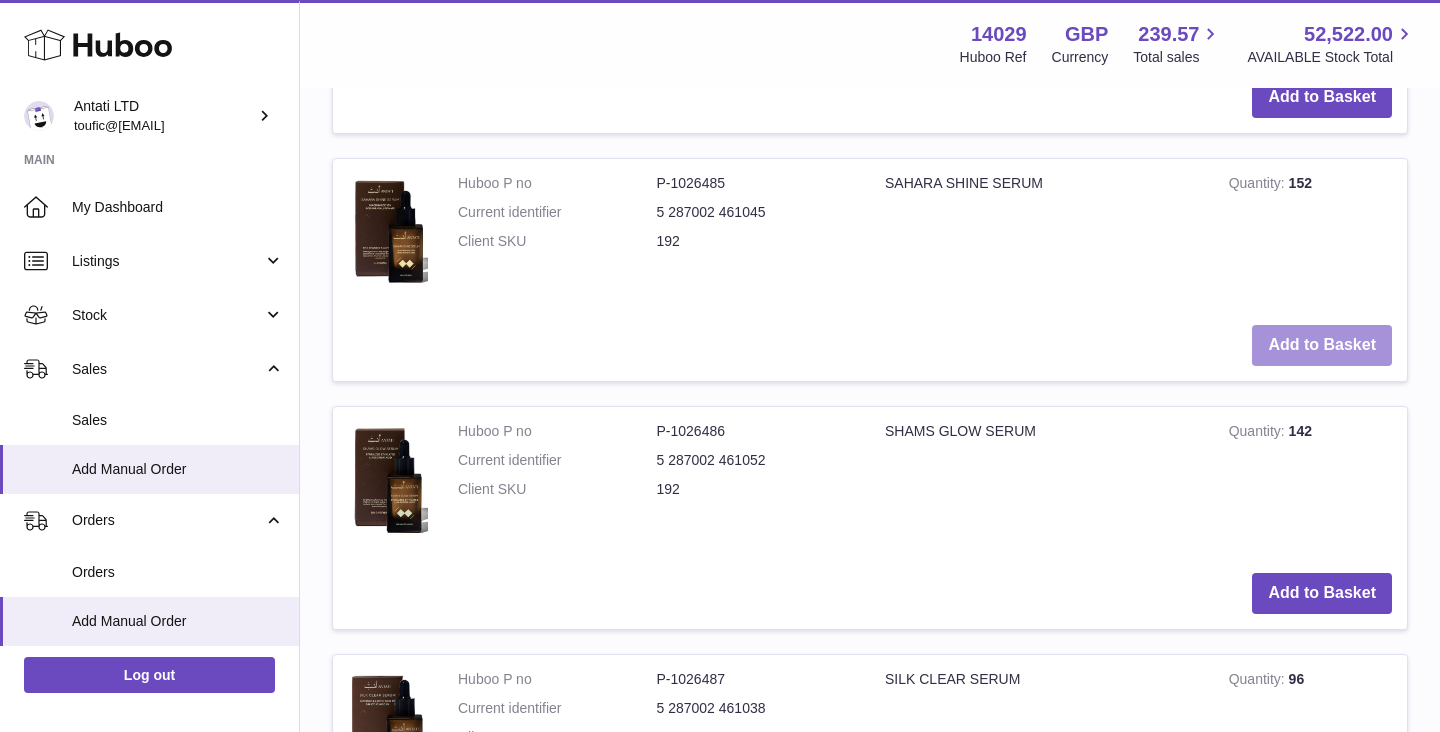 click on "Add to Basket" at bounding box center [1322, 345] 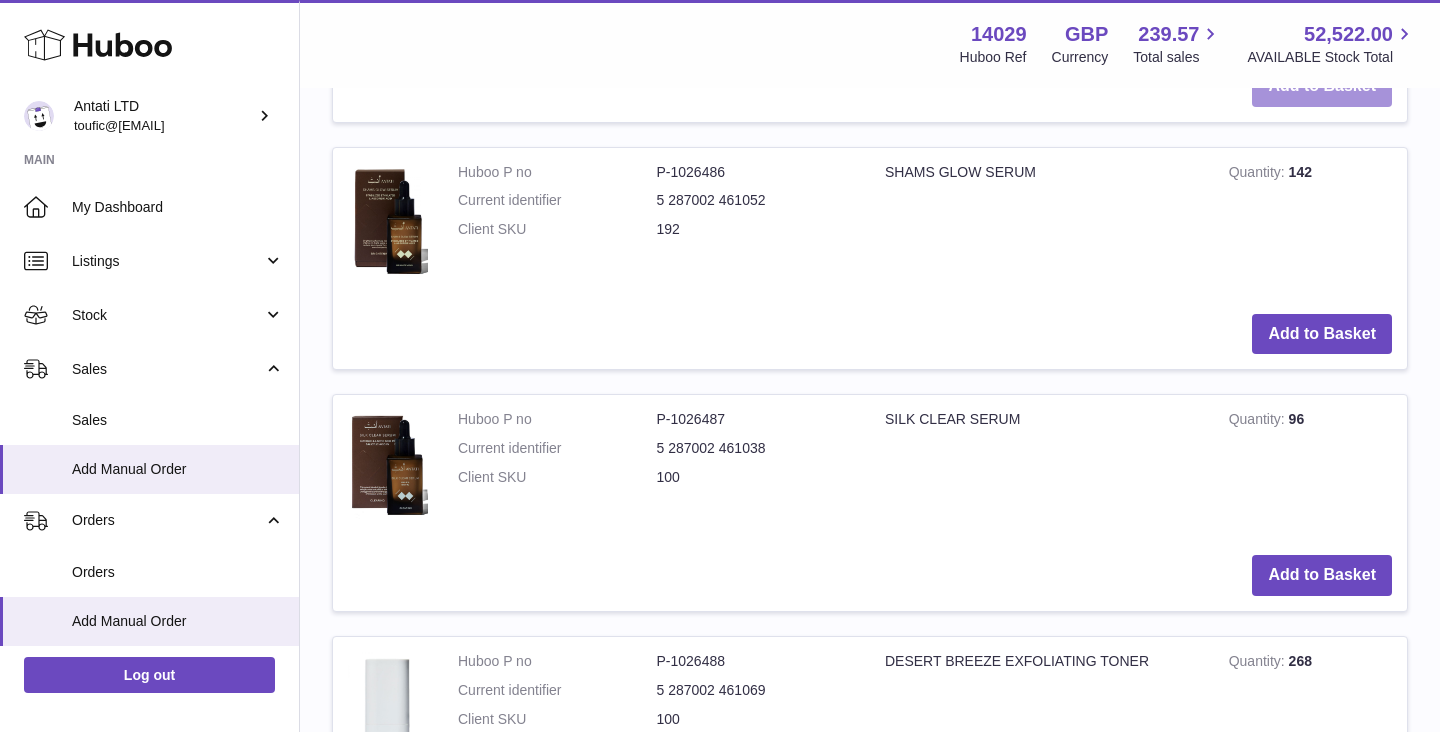 scroll, scrollTop: 2163, scrollLeft: 0, axis: vertical 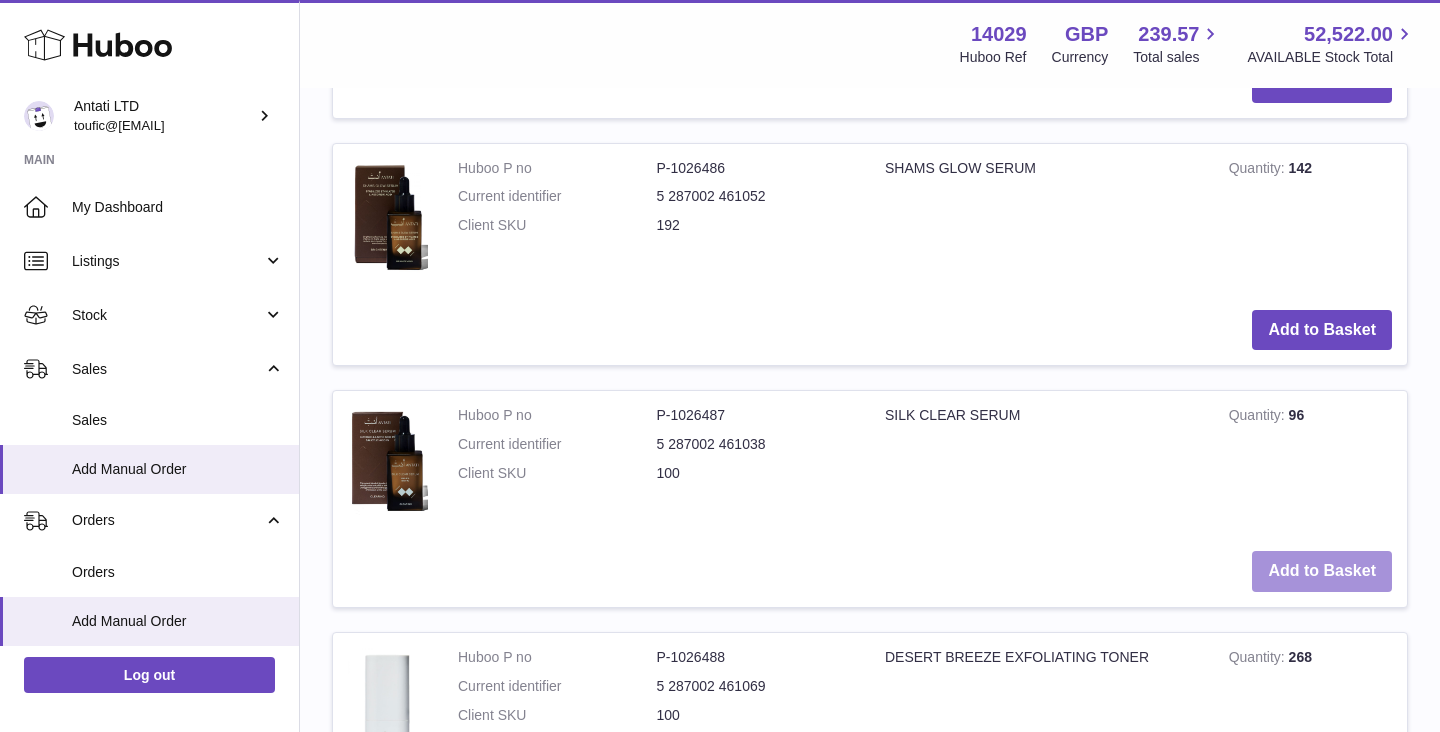 click on "Add to Basket" at bounding box center (1322, 571) 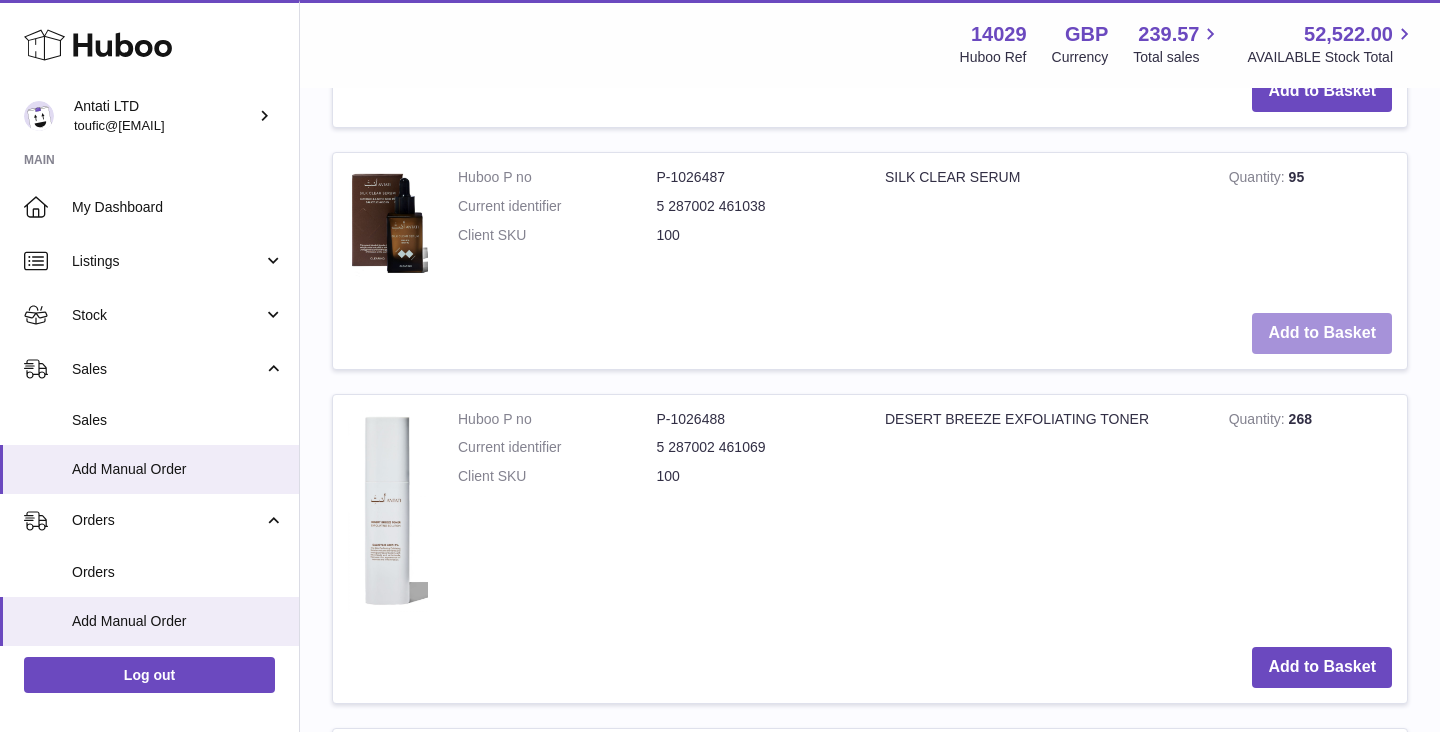 scroll, scrollTop: 2676, scrollLeft: 0, axis: vertical 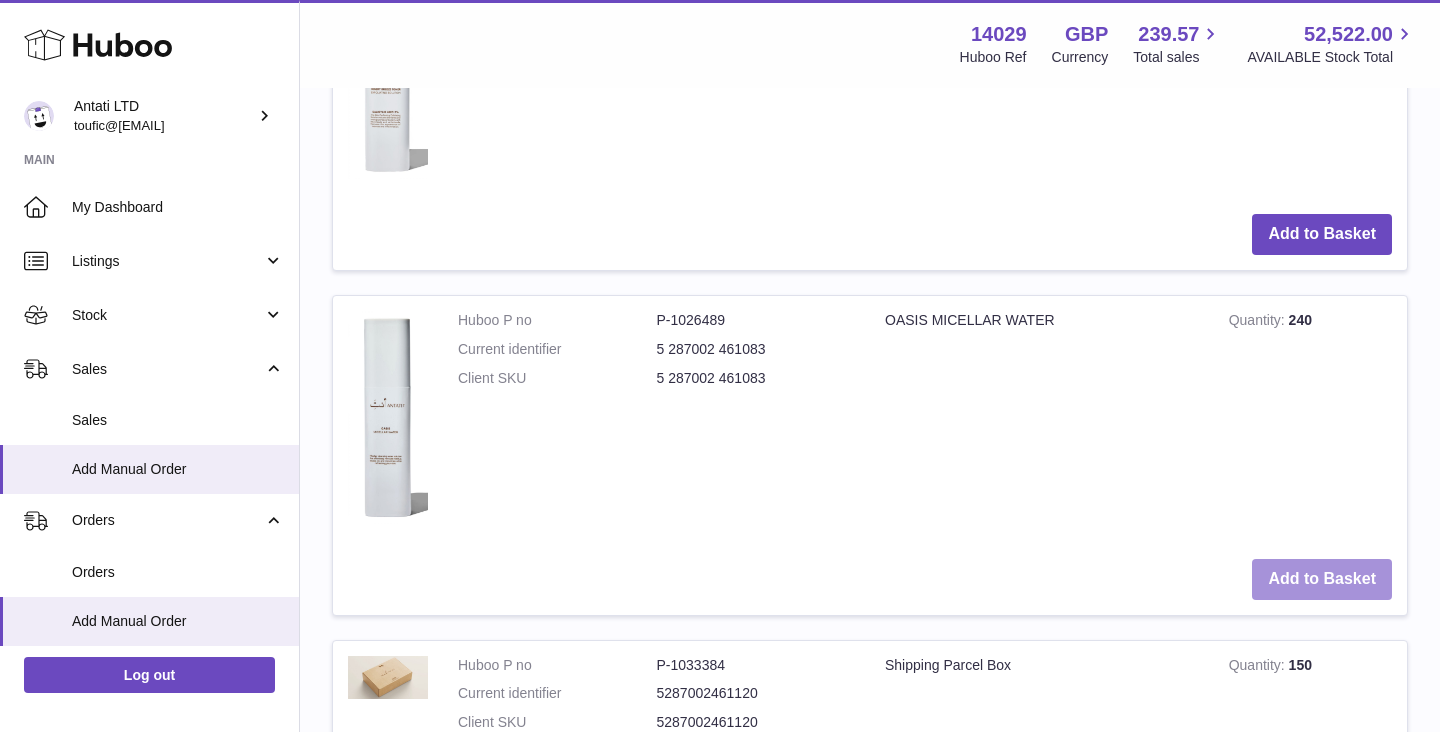 click on "Add to Basket" at bounding box center [1322, 579] 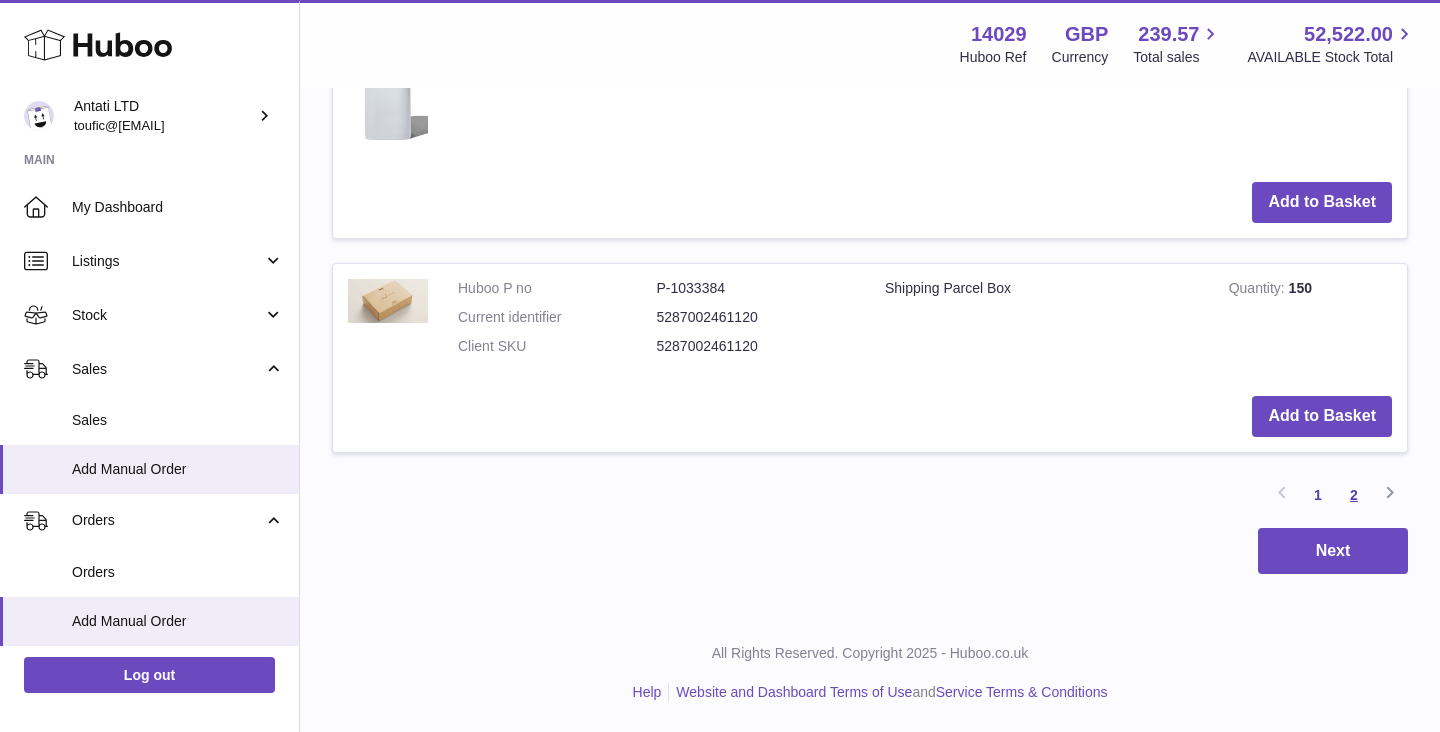 click on "2" at bounding box center (1354, 495) 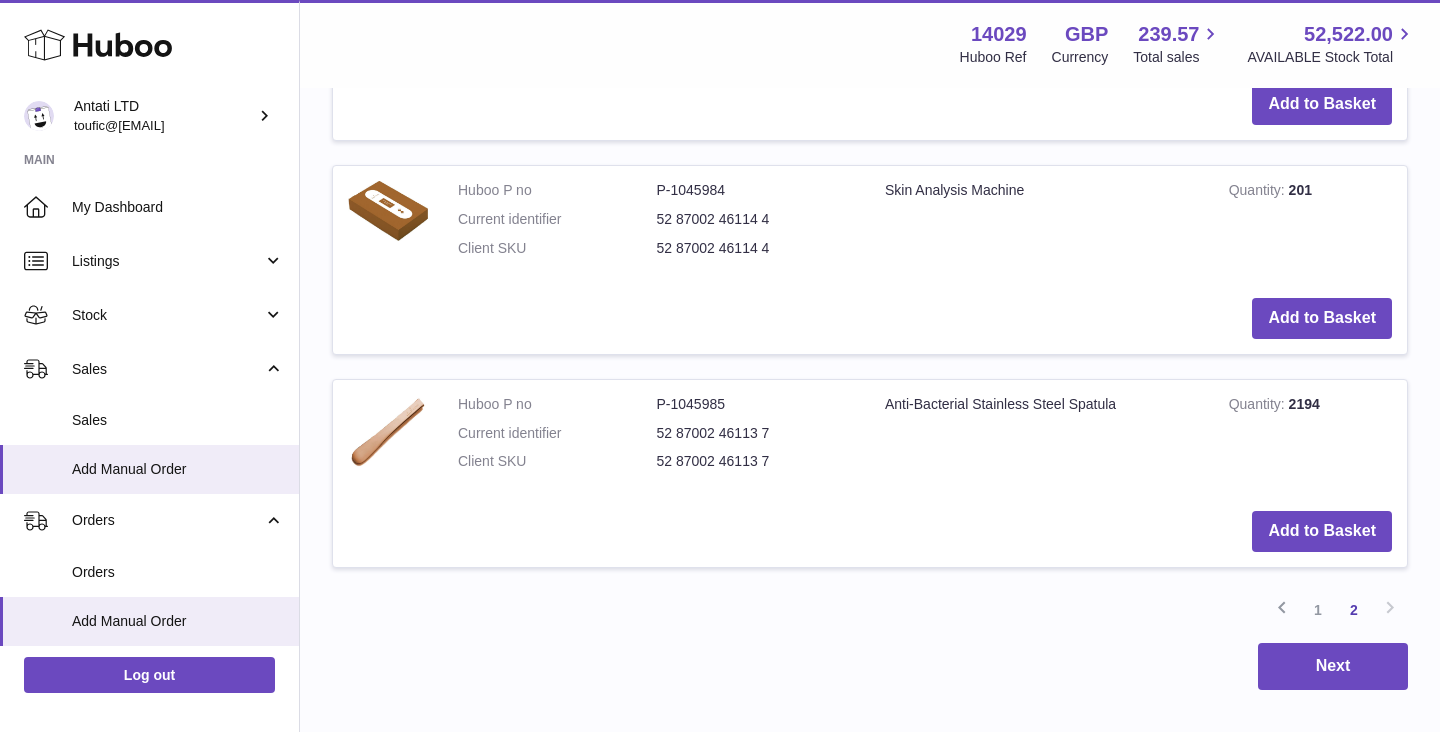 scroll, scrollTop: 1964, scrollLeft: 0, axis: vertical 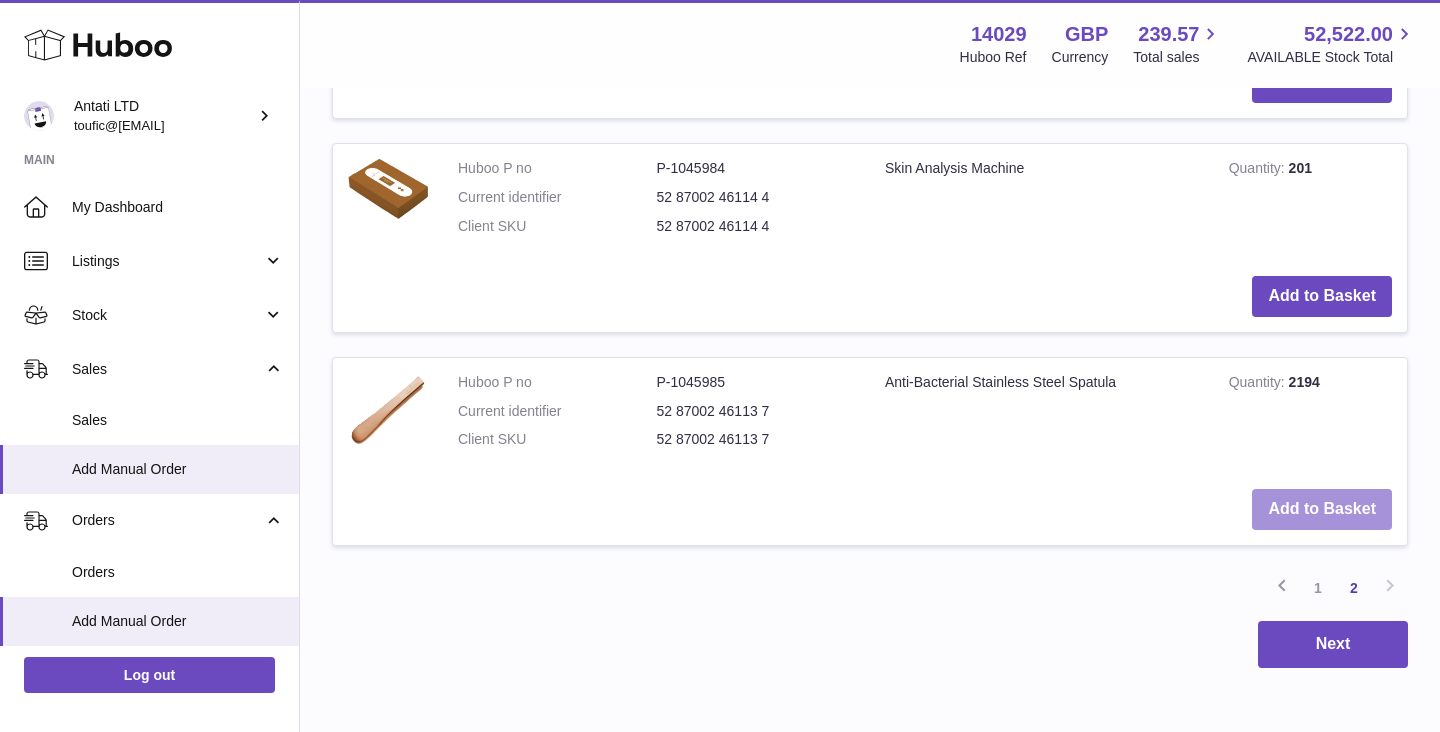 click on "Add to Basket" at bounding box center (1322, 509) 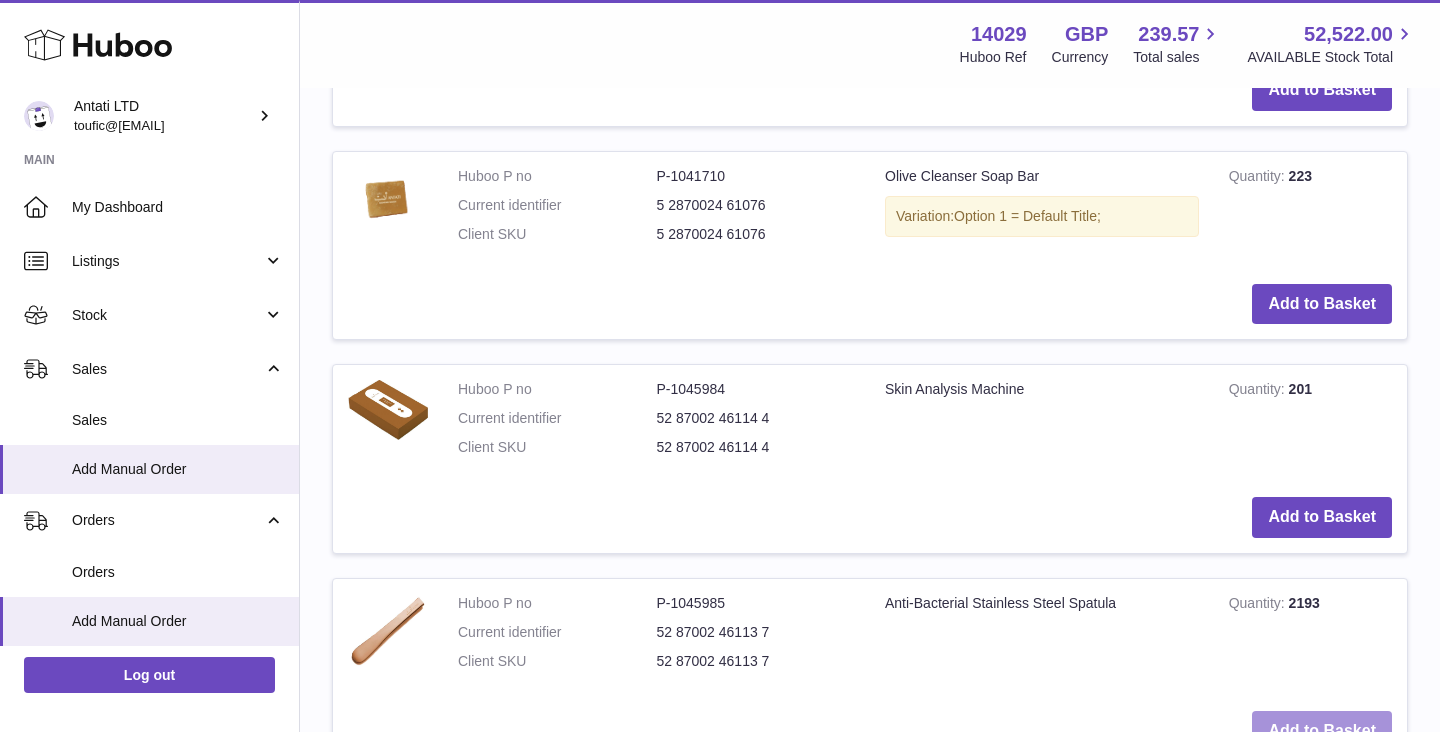 scroll, scrollTop: 2185, scrollLeft: 0, axis: vertical 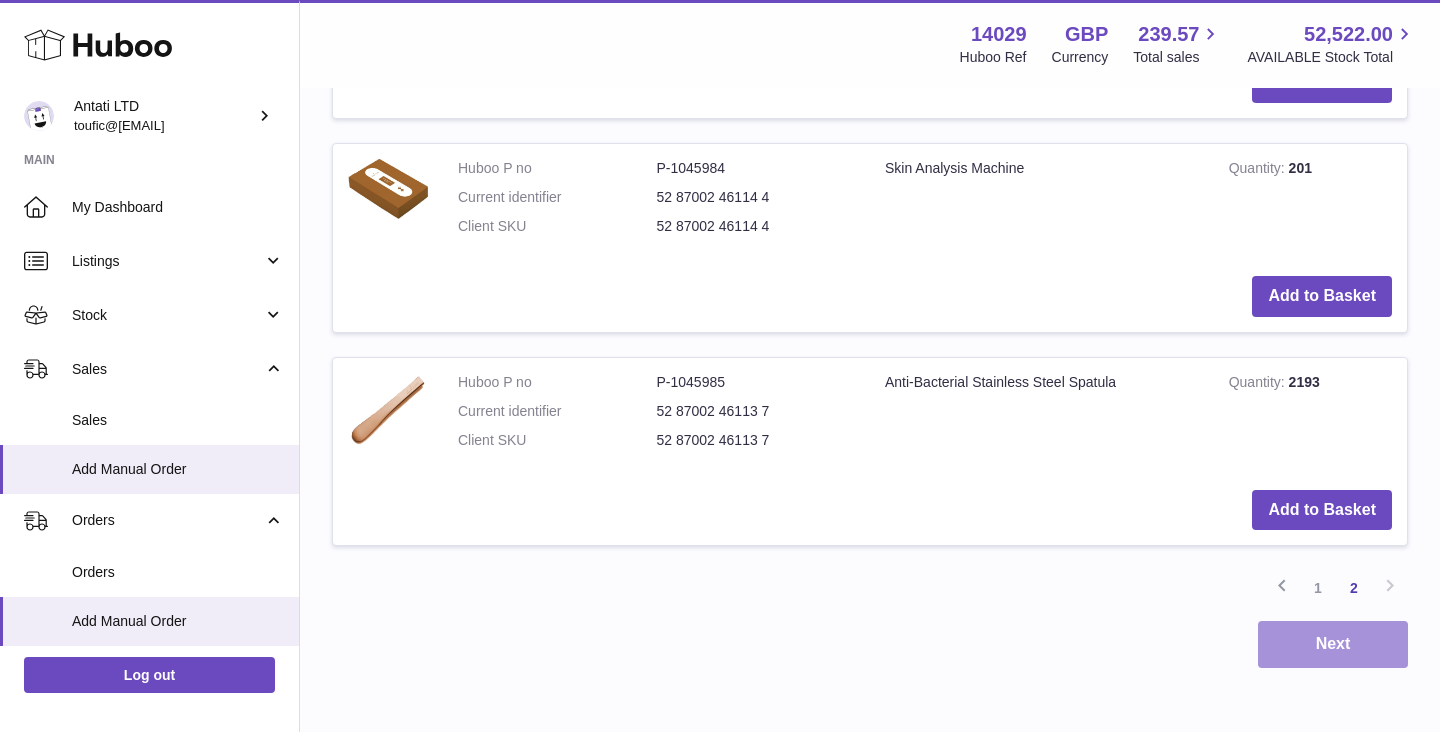 click on "Next" at bounding box center [1333, 644] 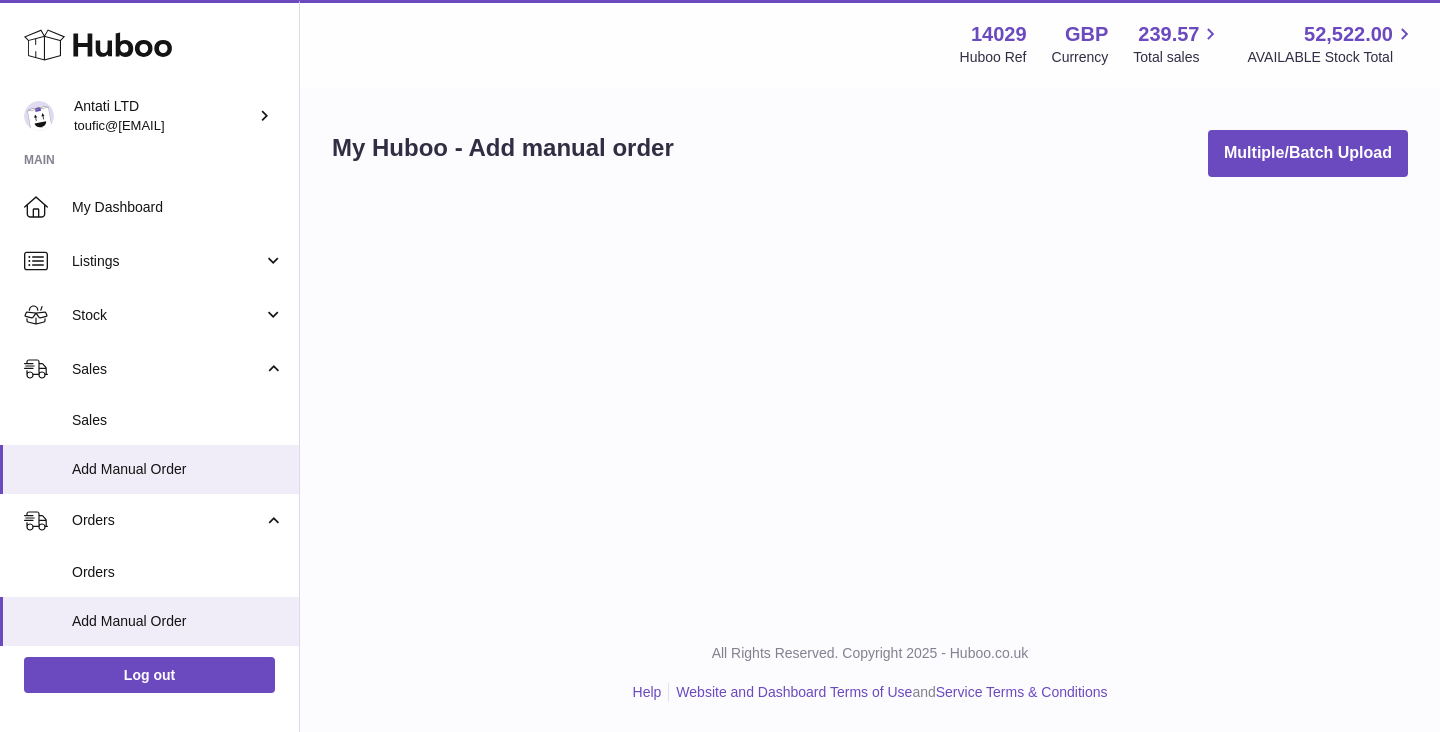 scroll, scrollTop: 0, scrollLeft: 0, axis: both 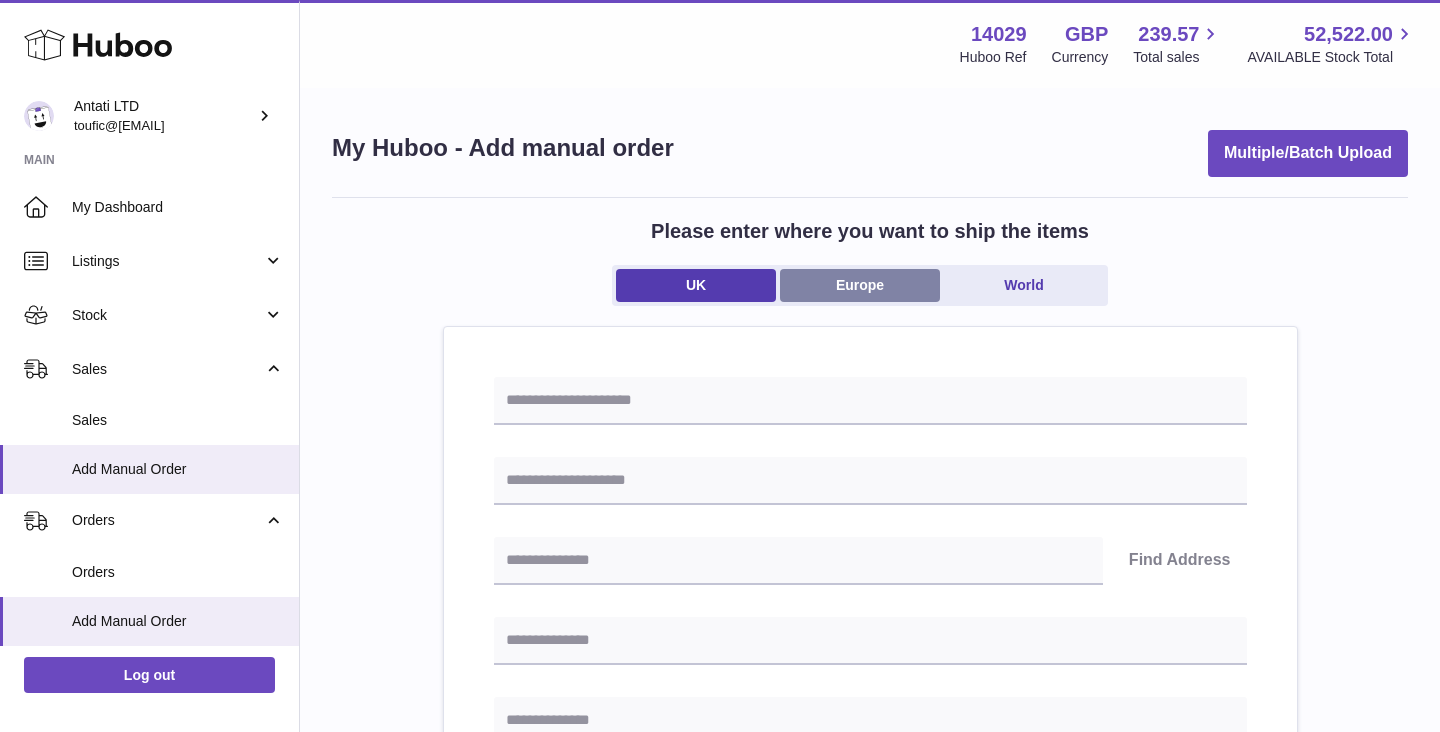 click on "Europe" at bounding box center (860, 285) 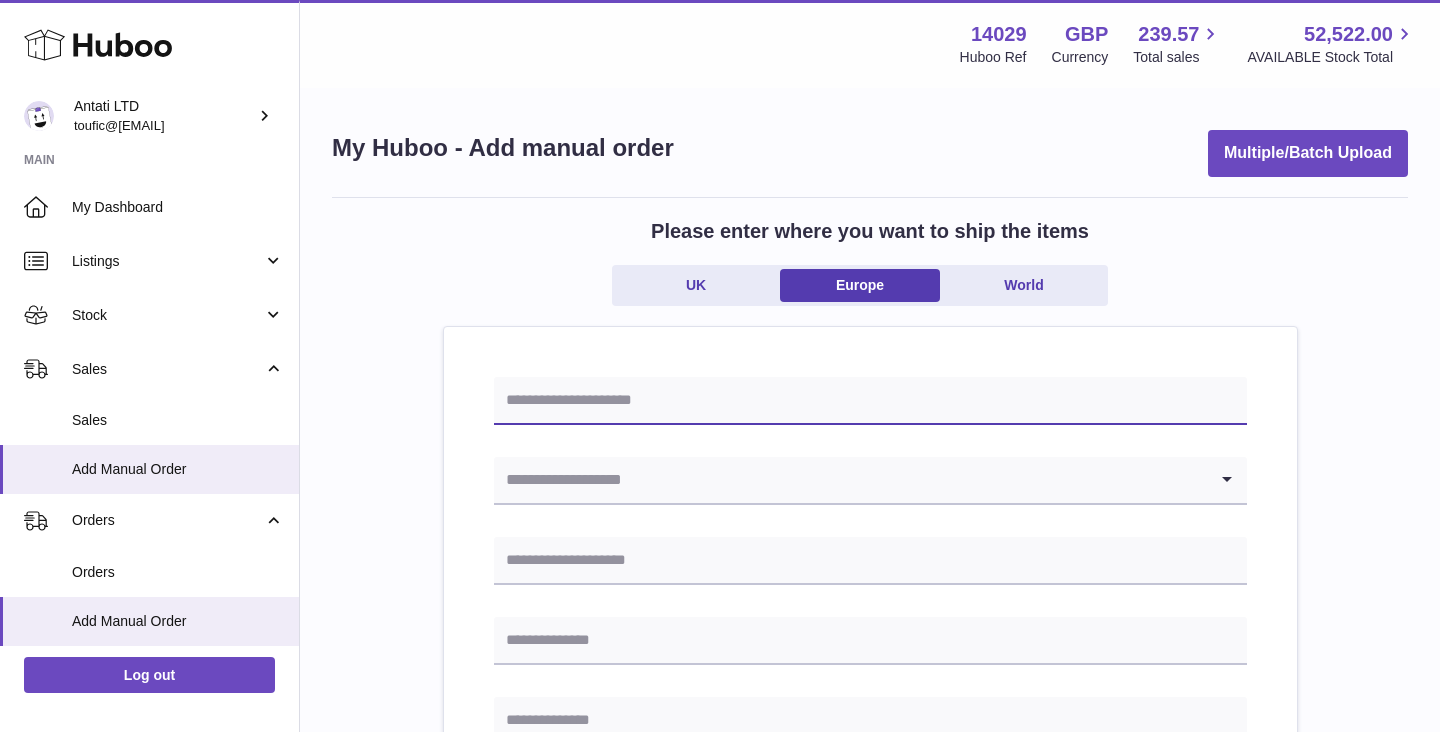 click at bounding box center (870, 401) 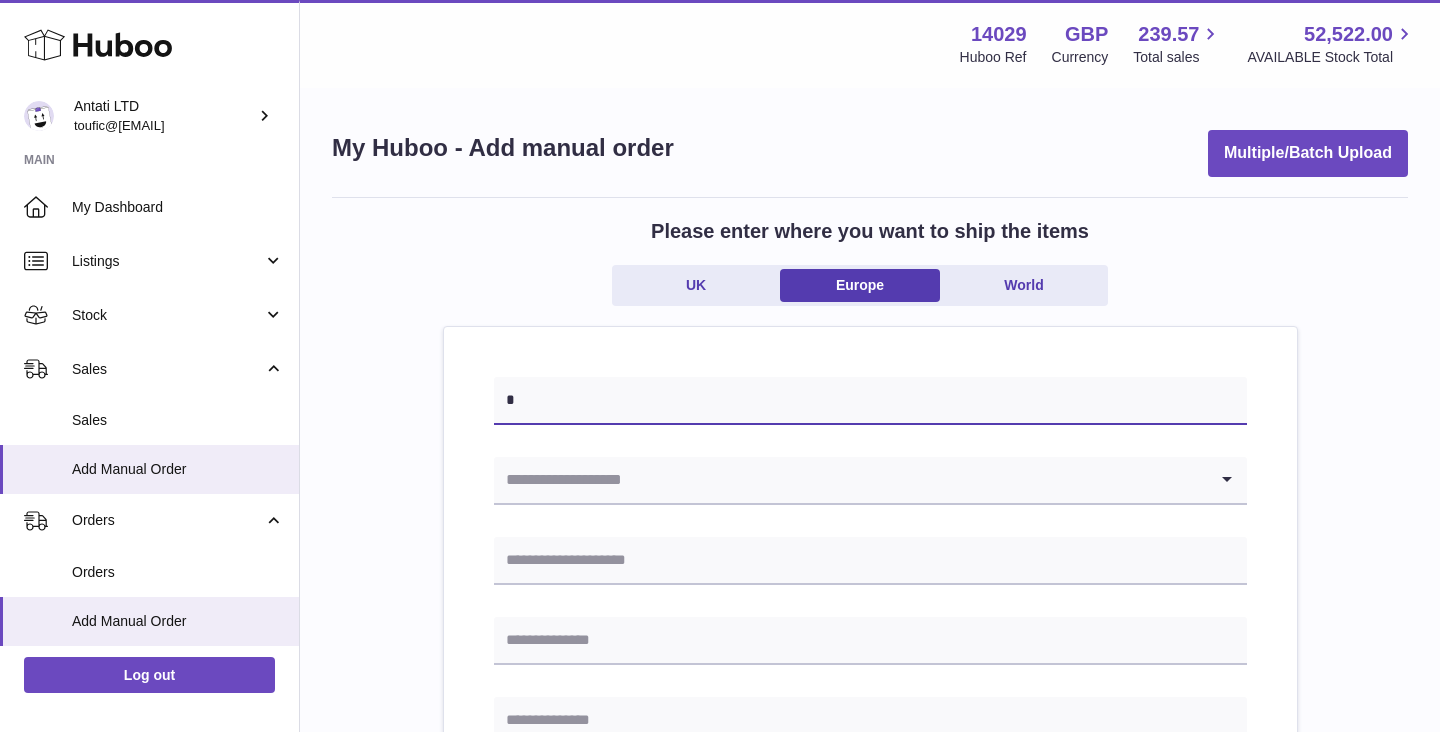 type on "*" 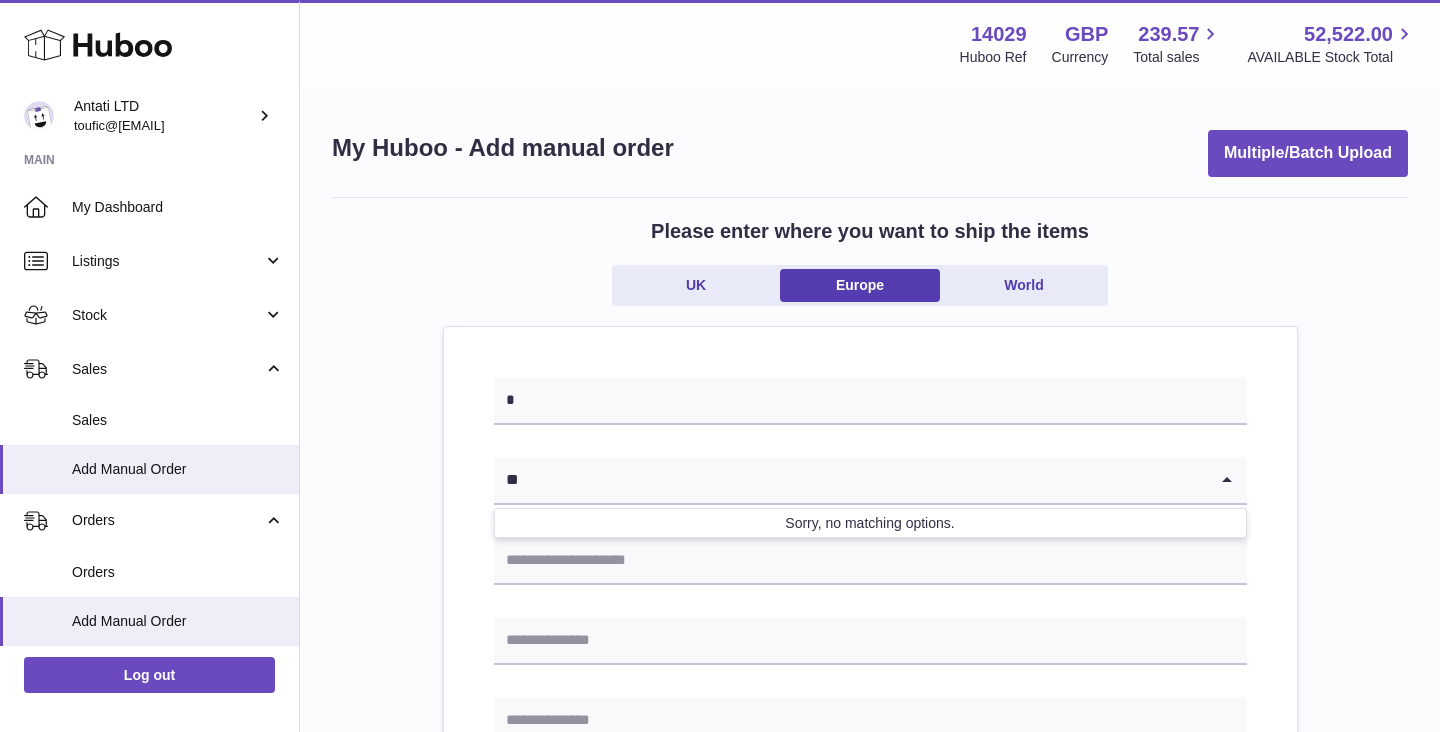 type on "*" 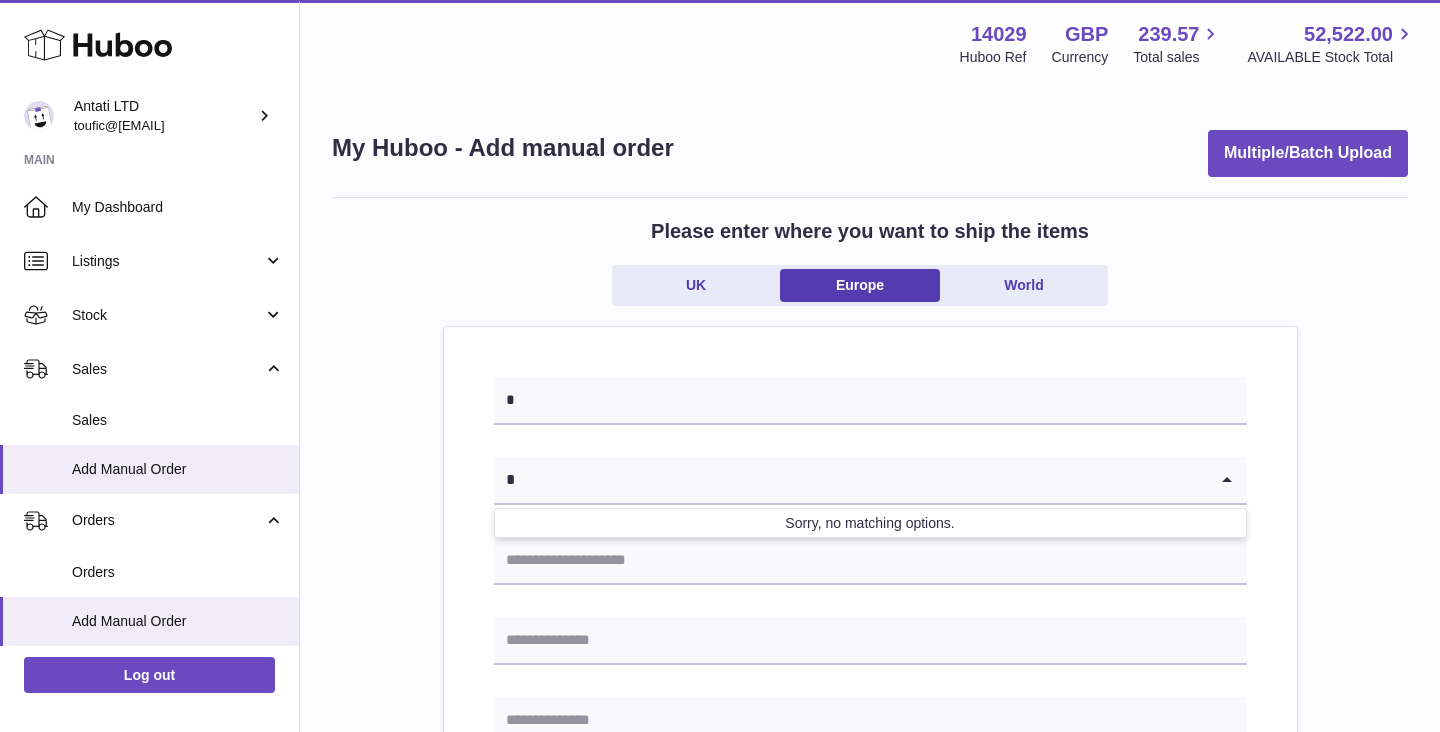 type 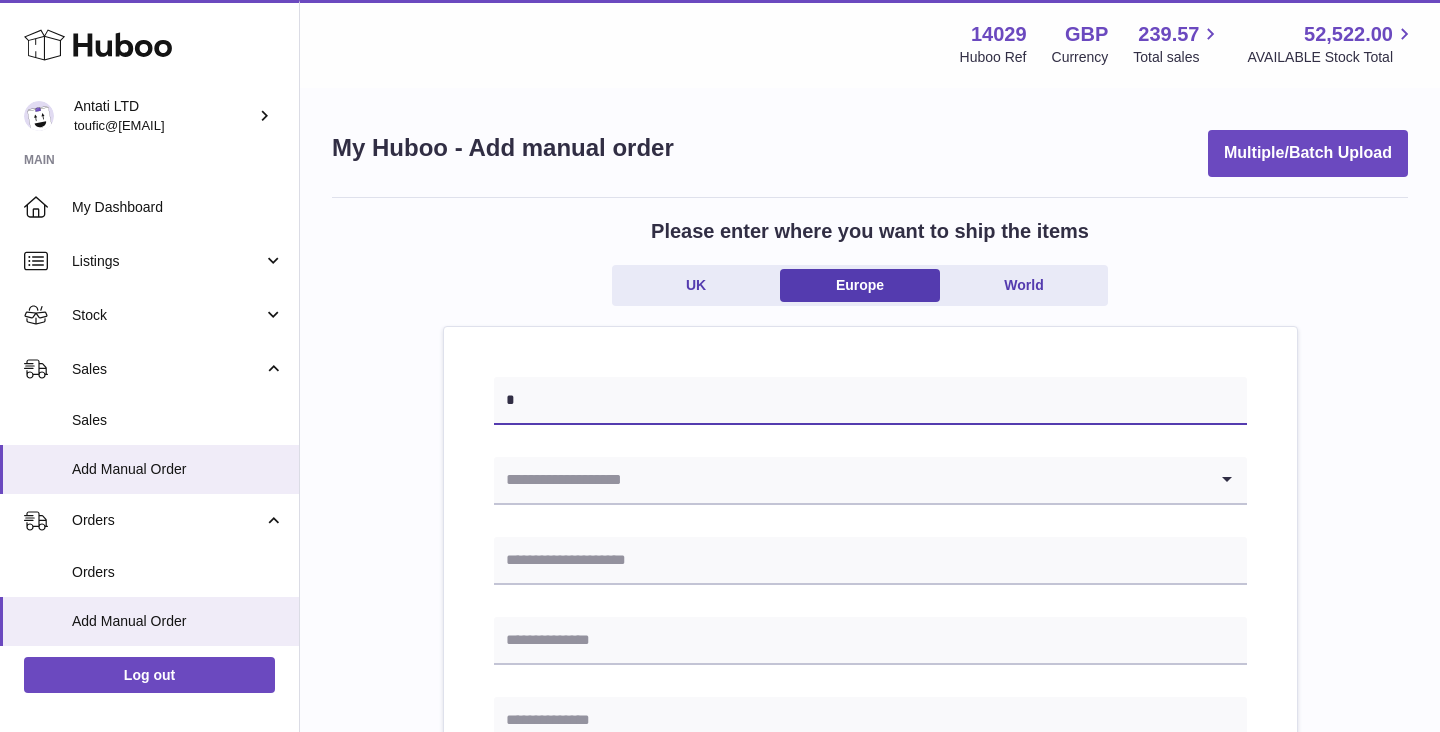 click on "*" at bounding box center [870, 401] 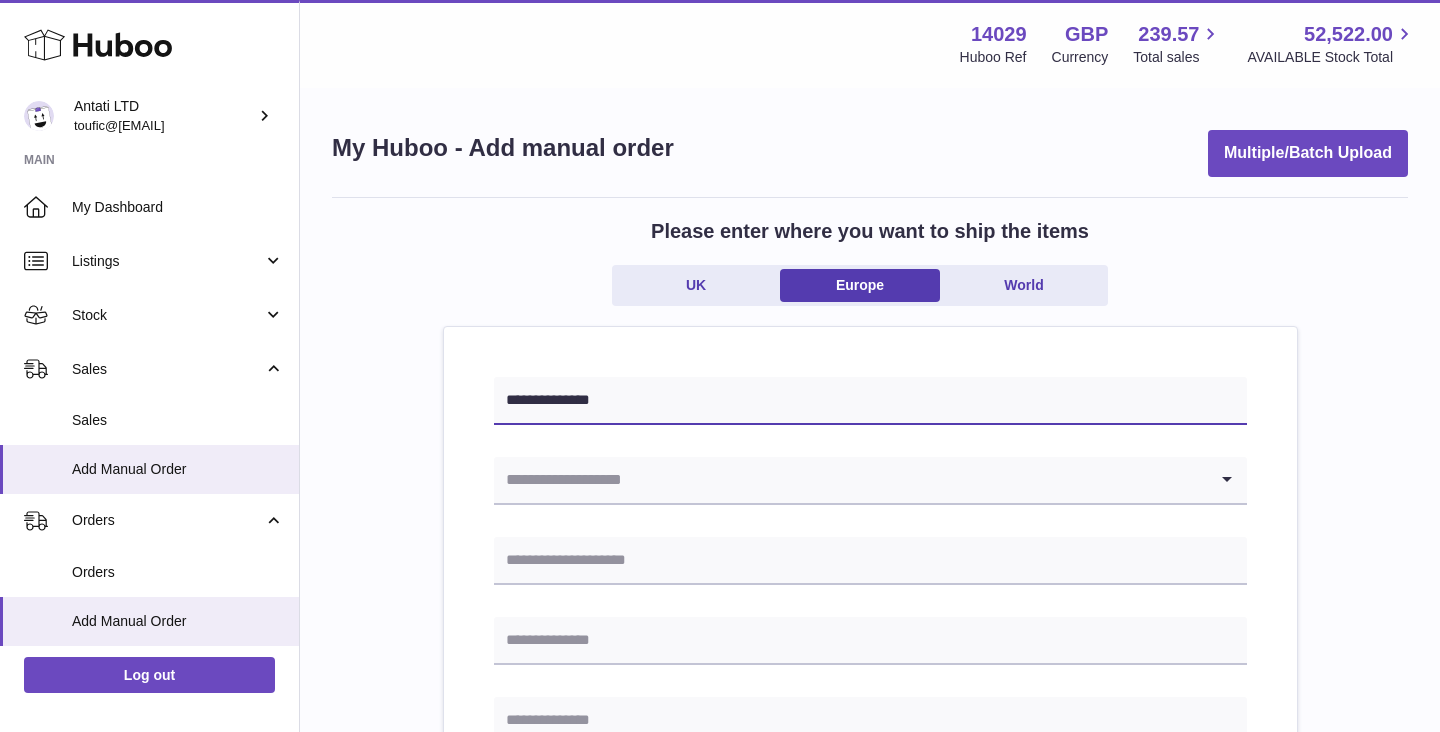 type on "**********" 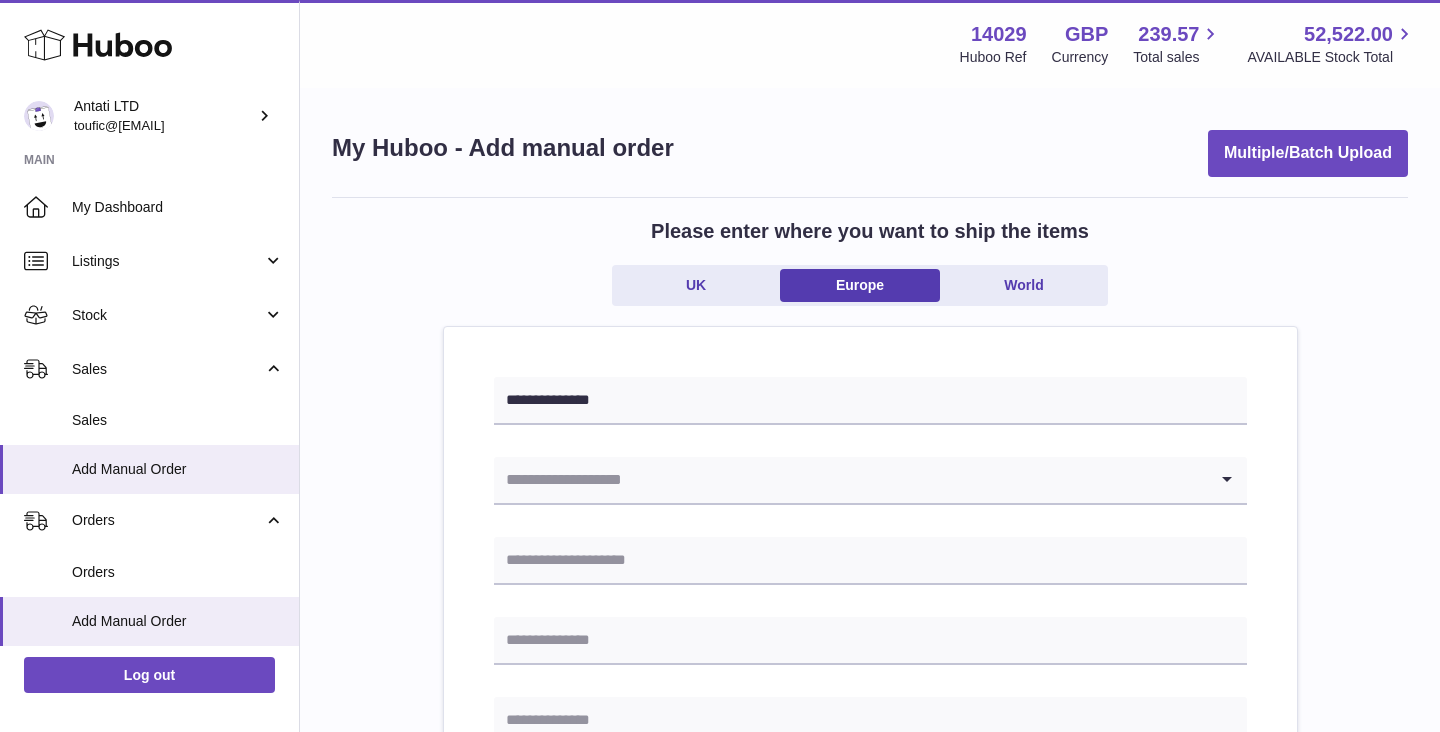 click at bounding box center (850, 480) 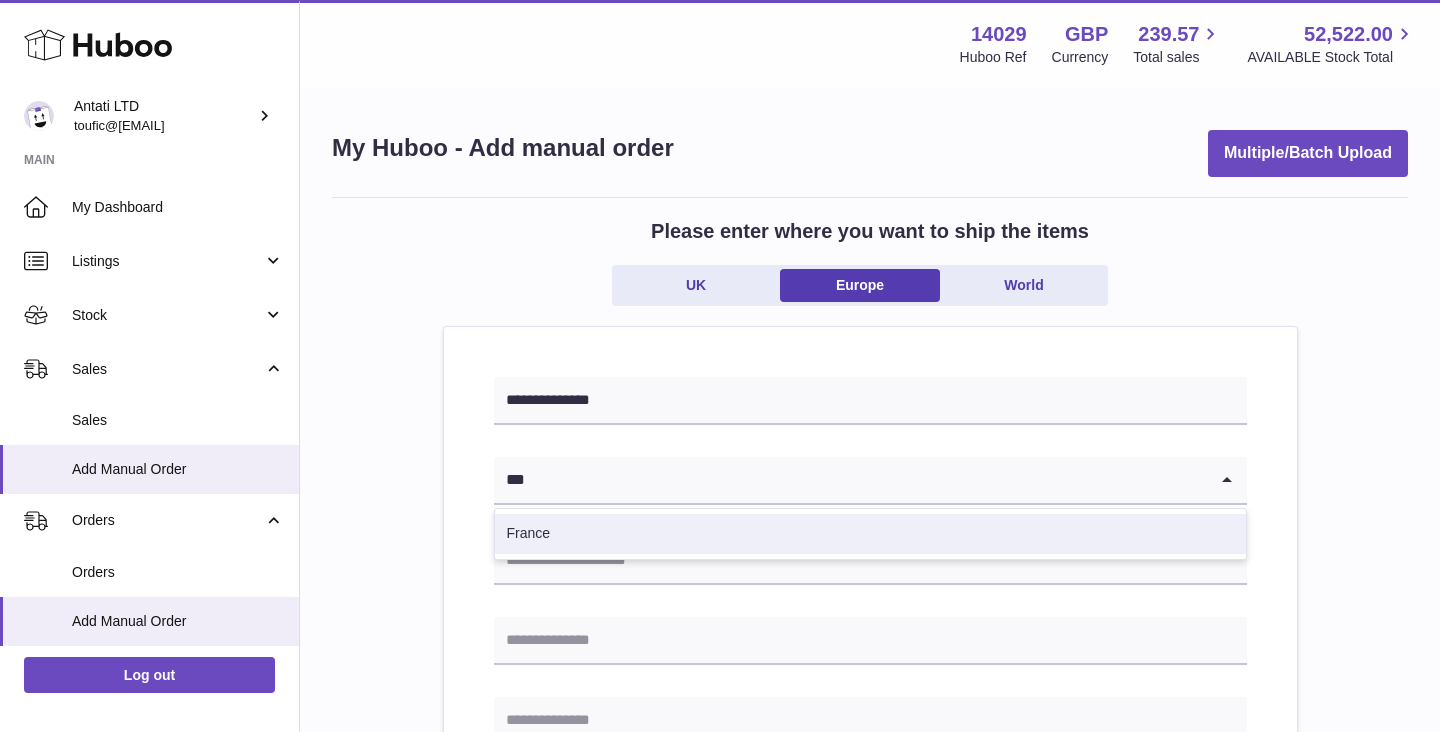 type on "***" 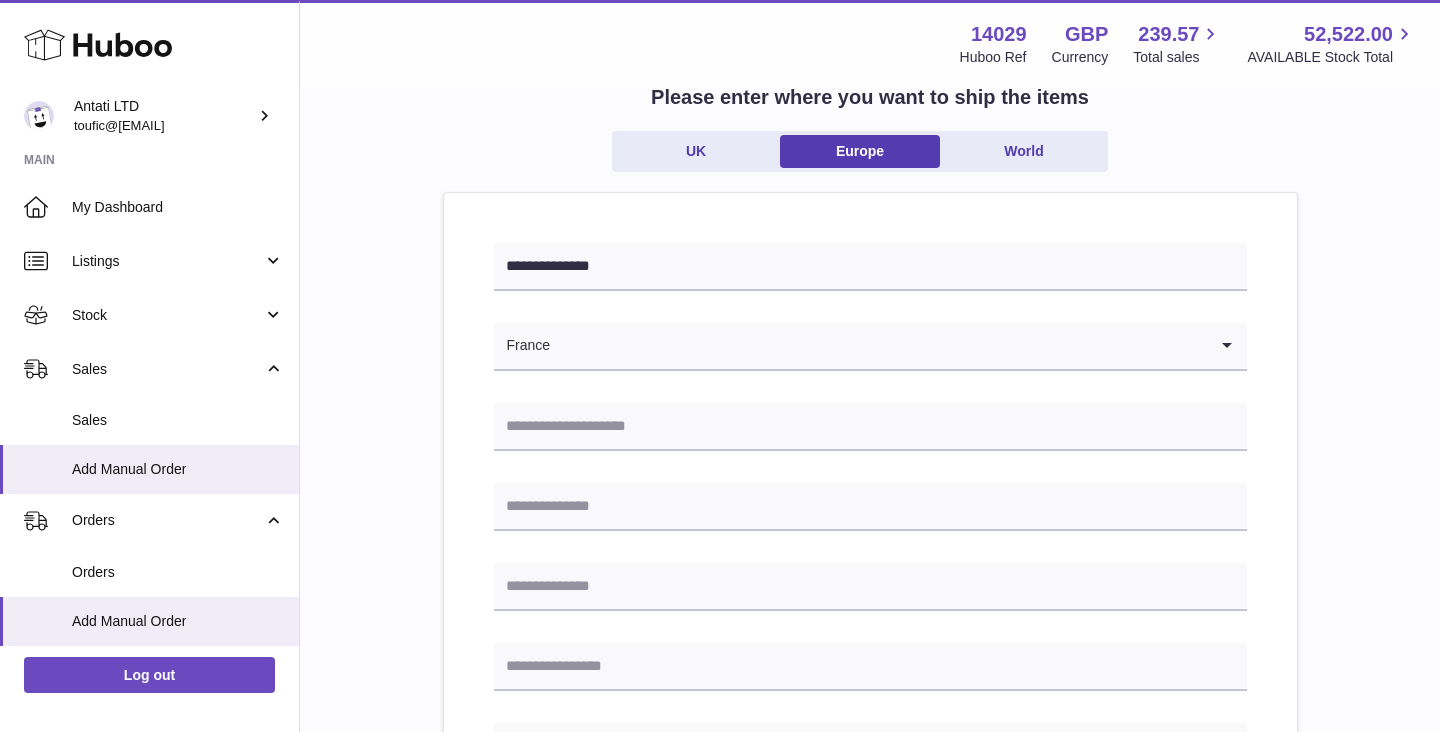 scroll, scrollTop: 137, scrollLeft: 0, axis: vertical 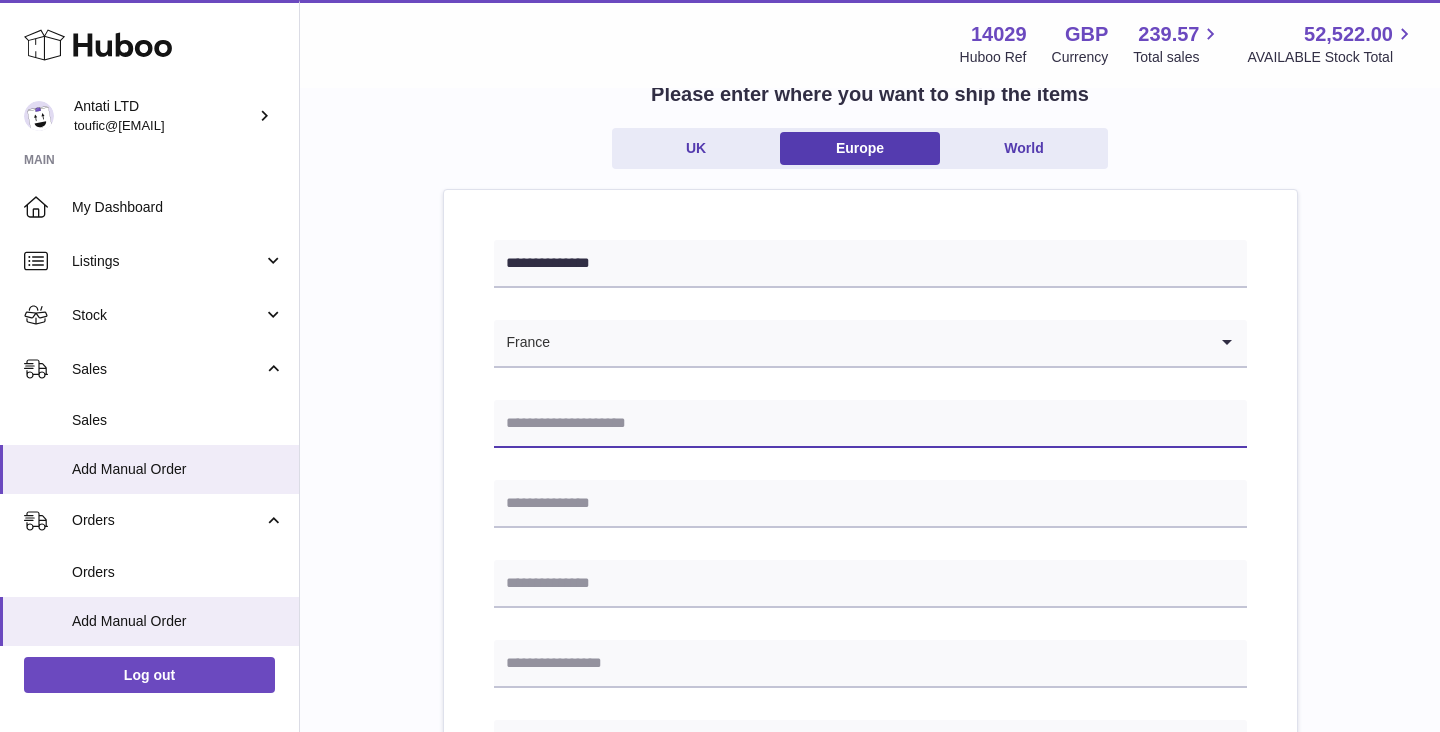 click at bounding box center (870, 424) 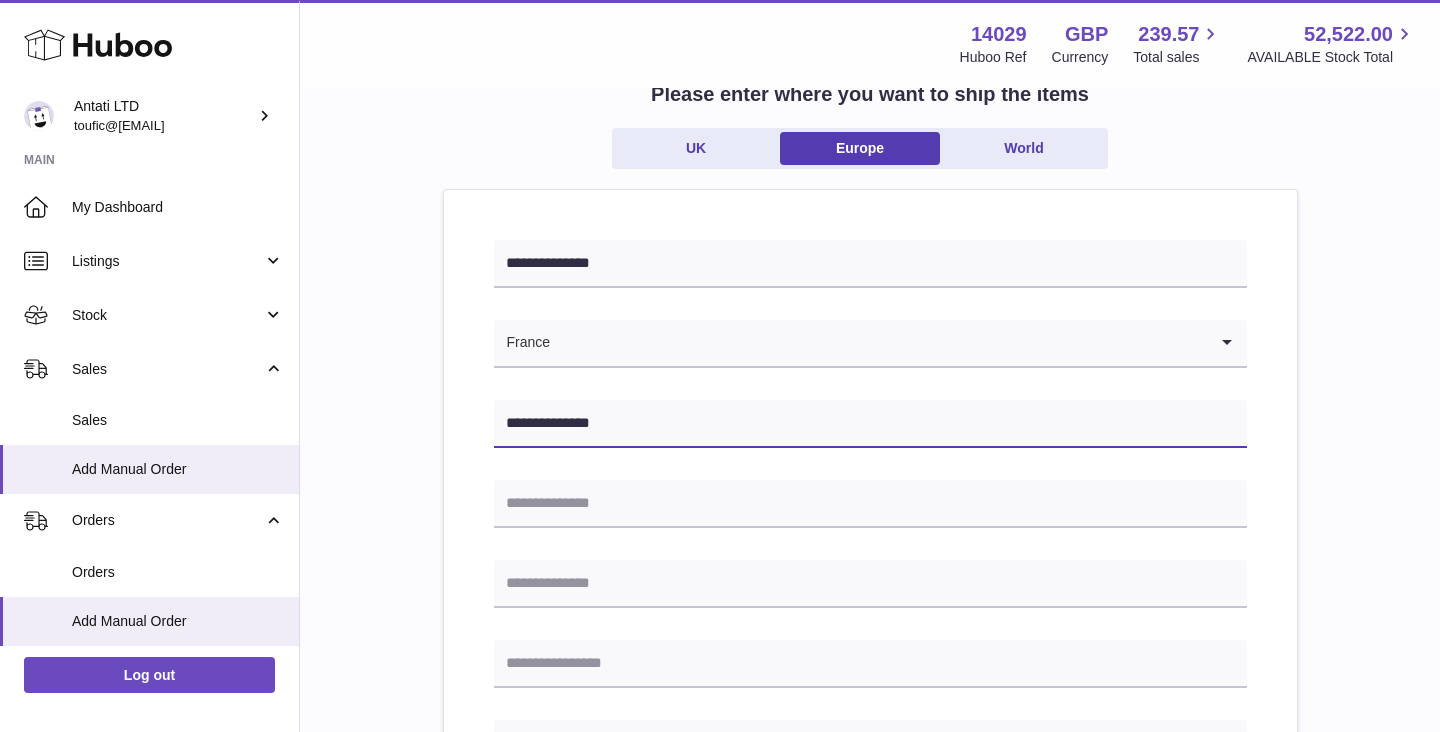 type on "**********" 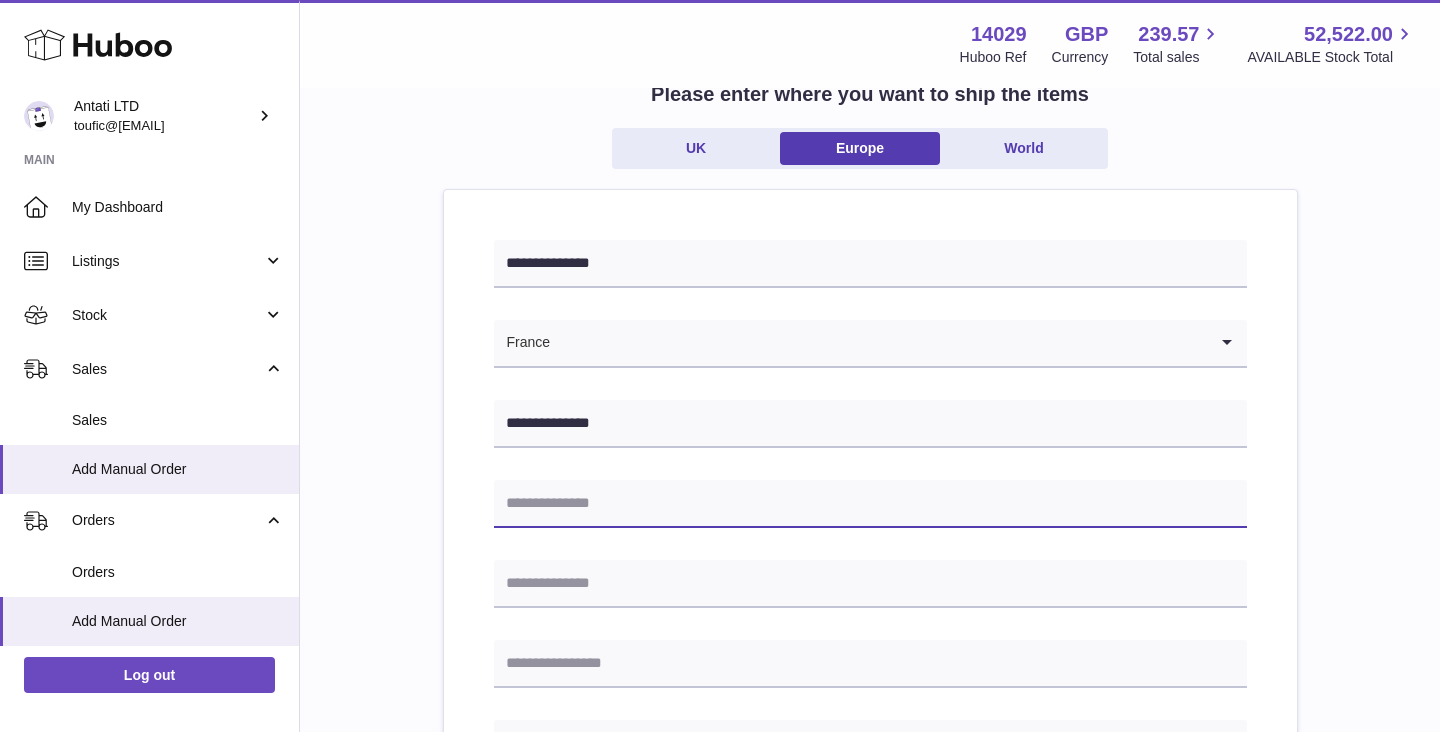 click at bounding box center [870, 504] 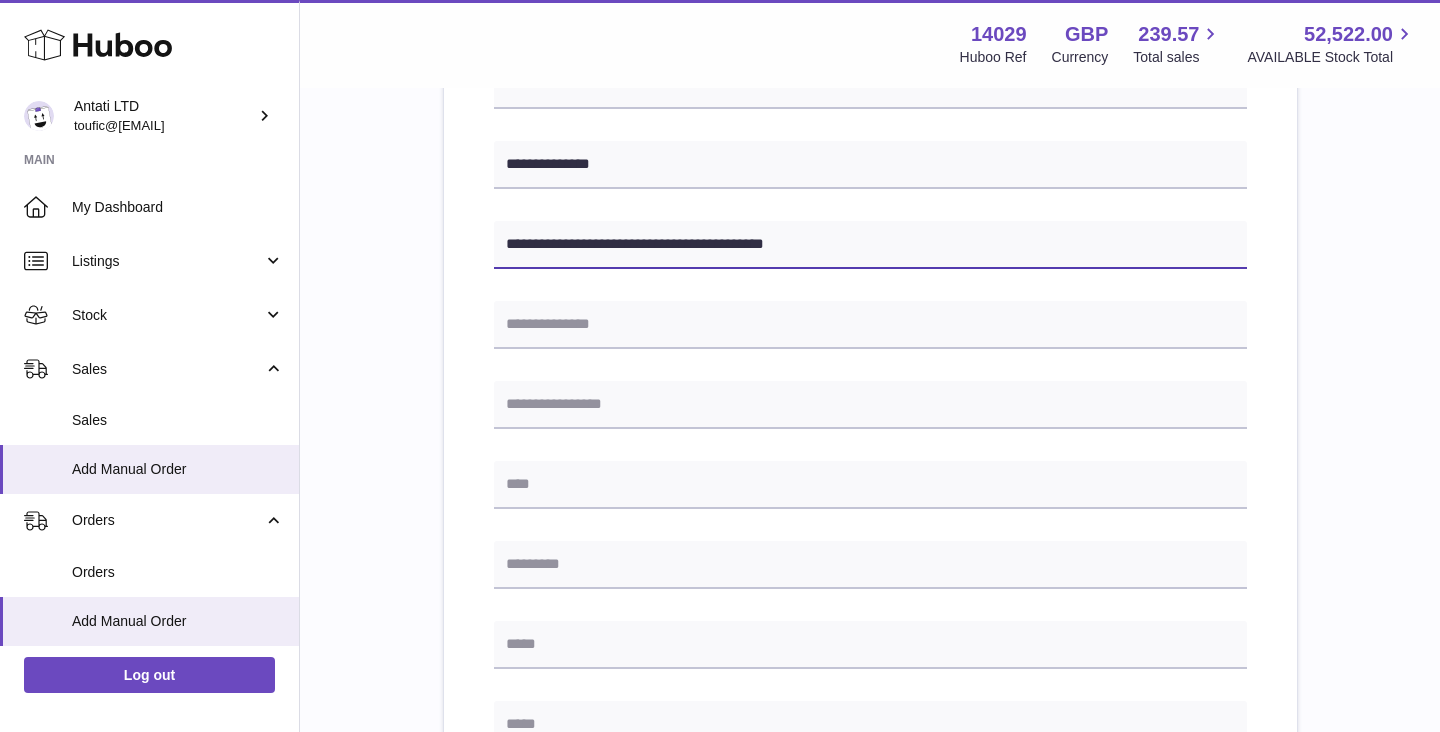 scroll, scrollTop: 399, scrollLeft: 0, axis: vertical 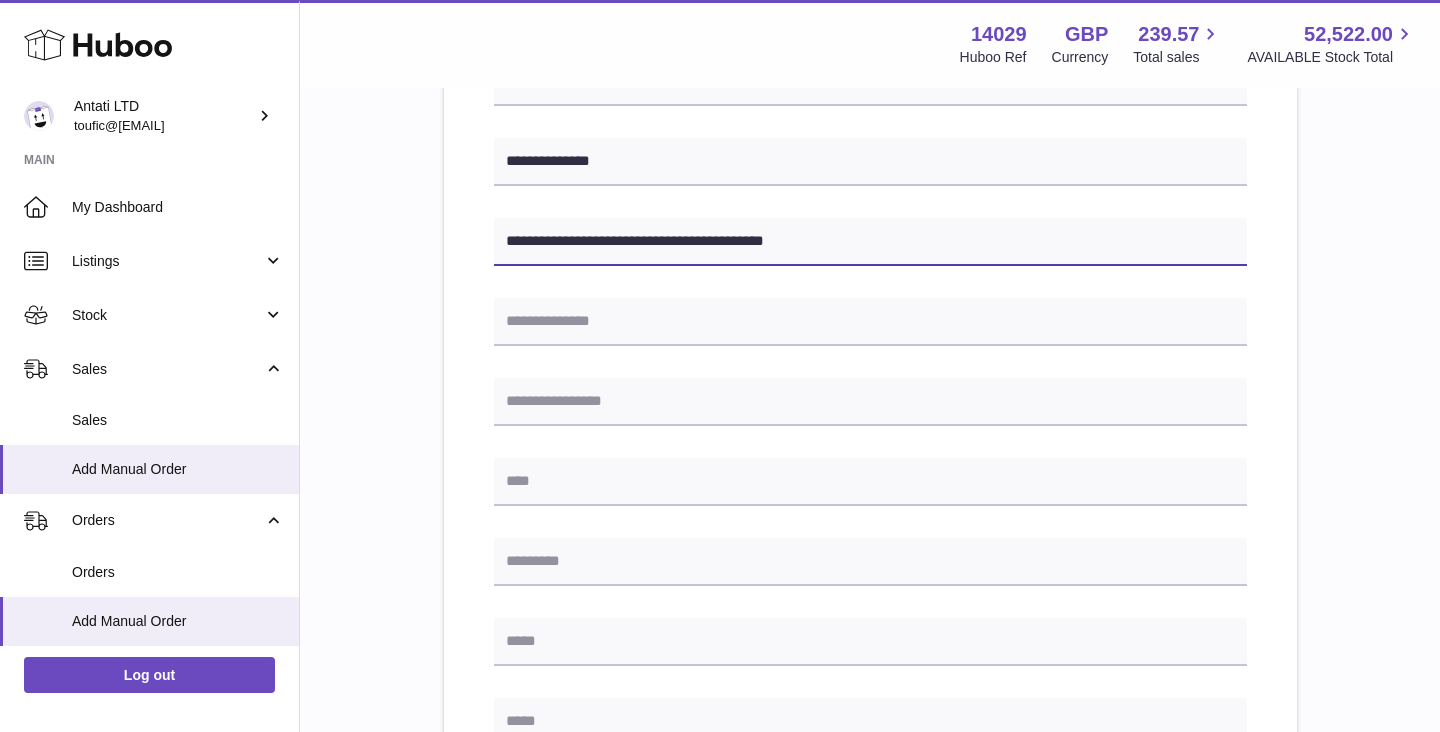 drag, startPoint x: 699, startPoint y: 240, endPoint x: 655, endPoint y: 240, distance: 44 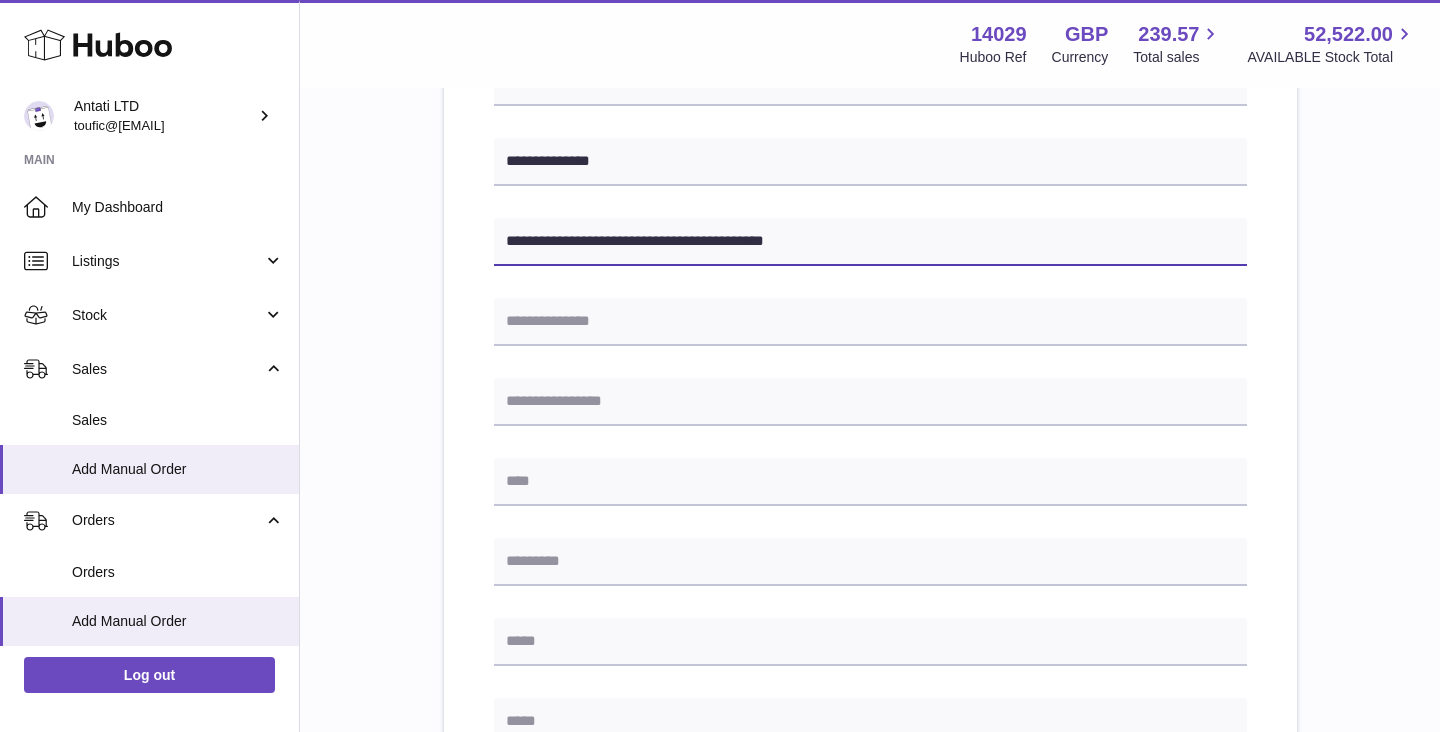 click on "**********" at bounding box center (870, 242) 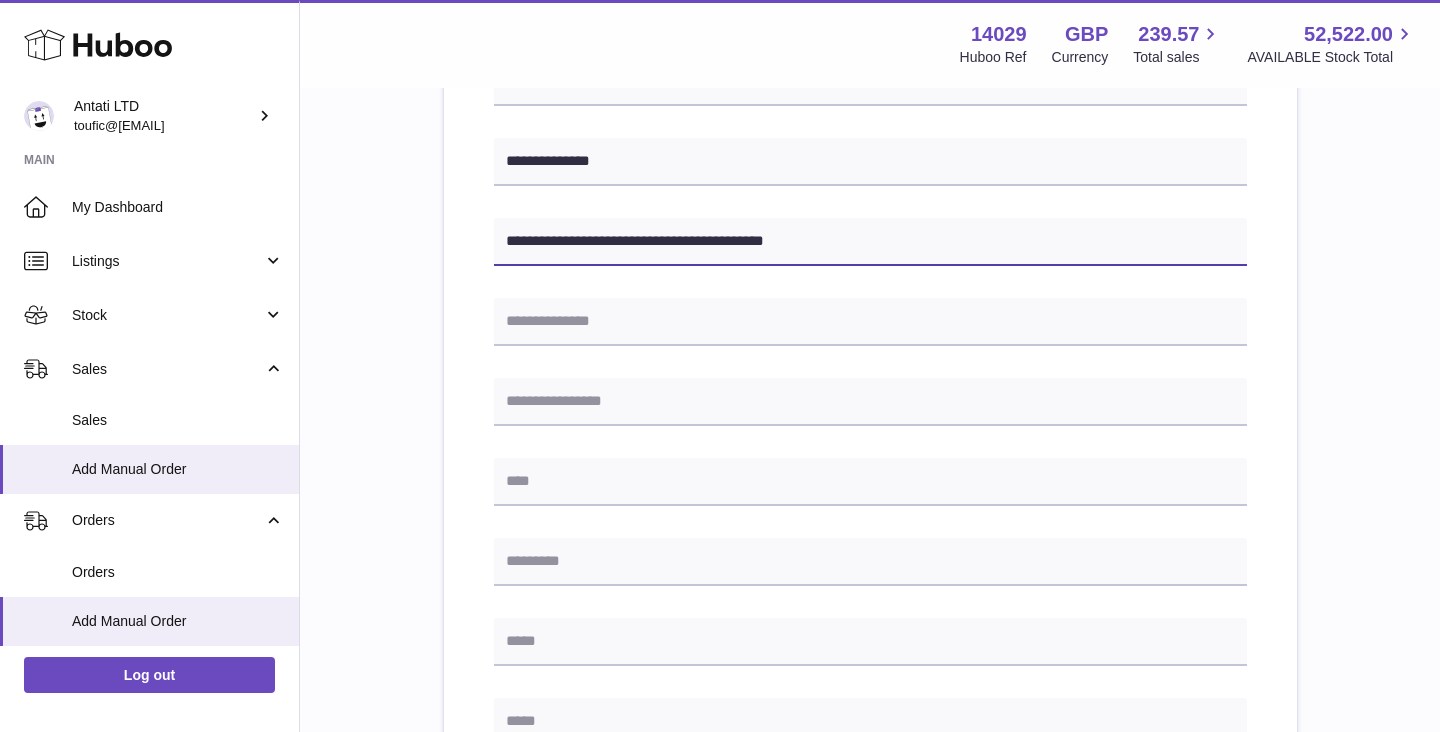 type on "**********" 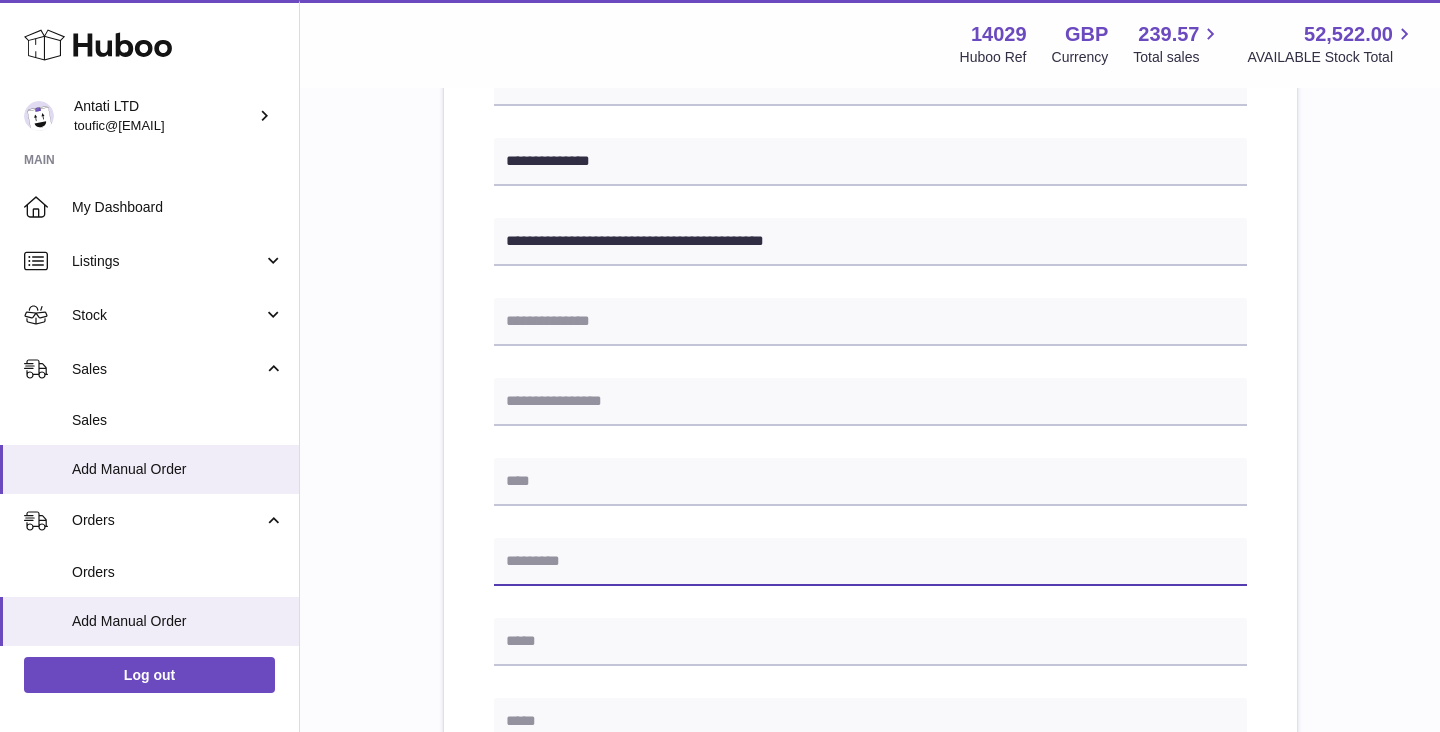 click at bounding box center (870, 562) 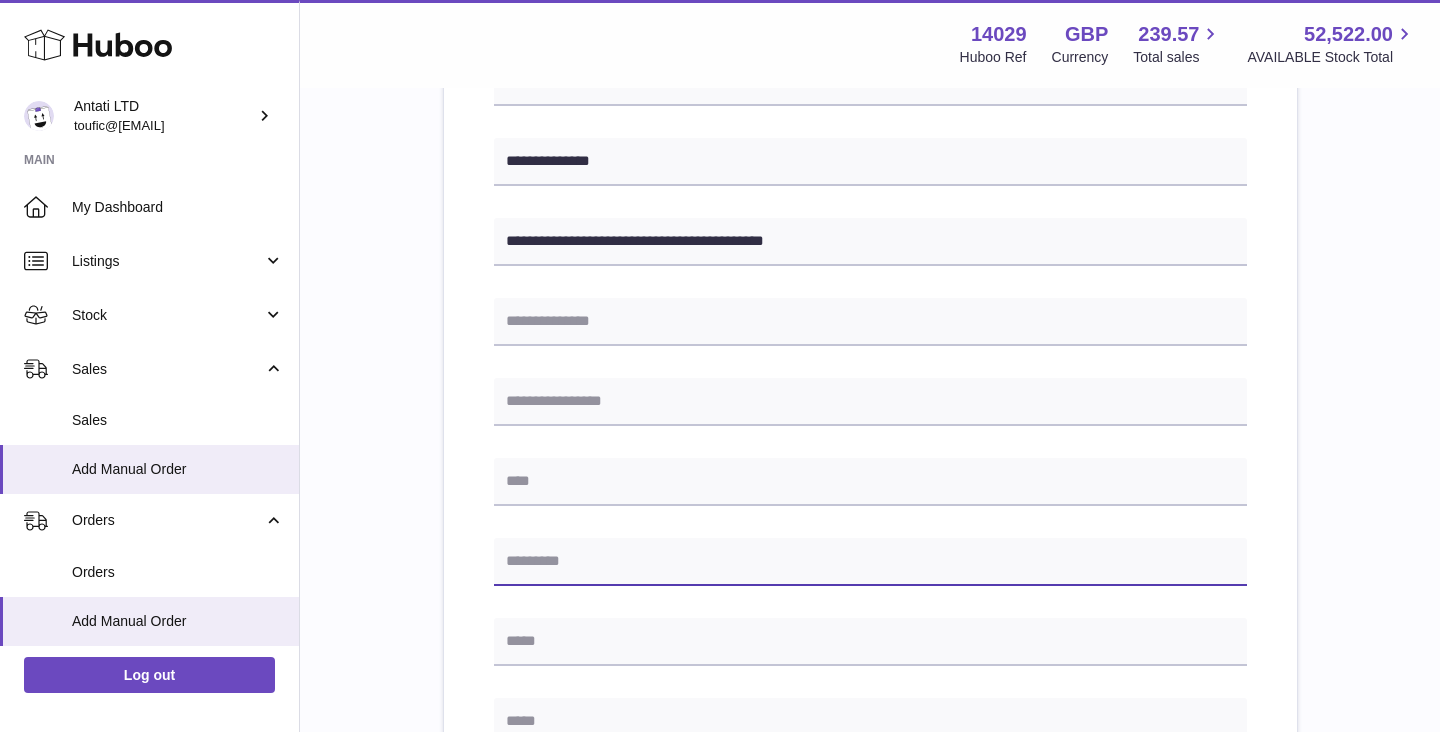 paste on "*****" 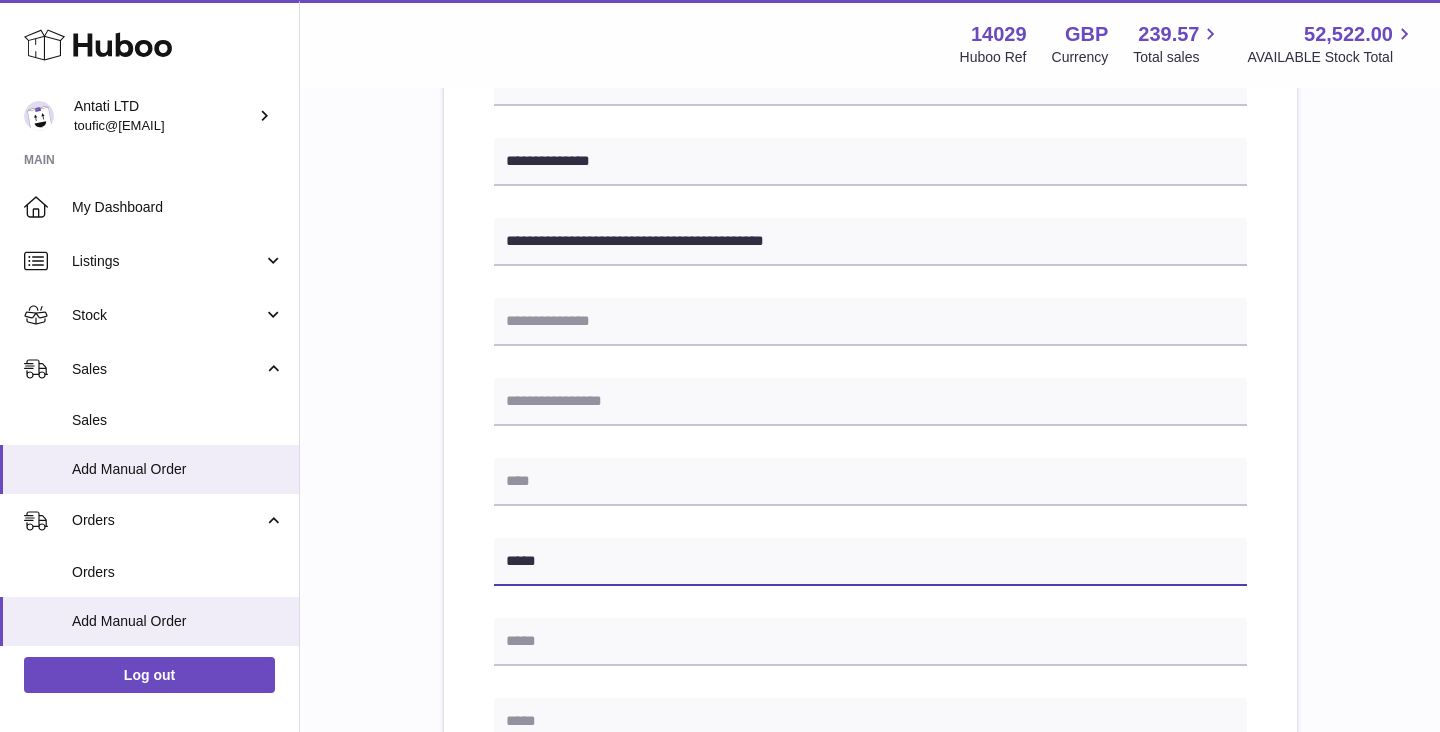 type on "*****" 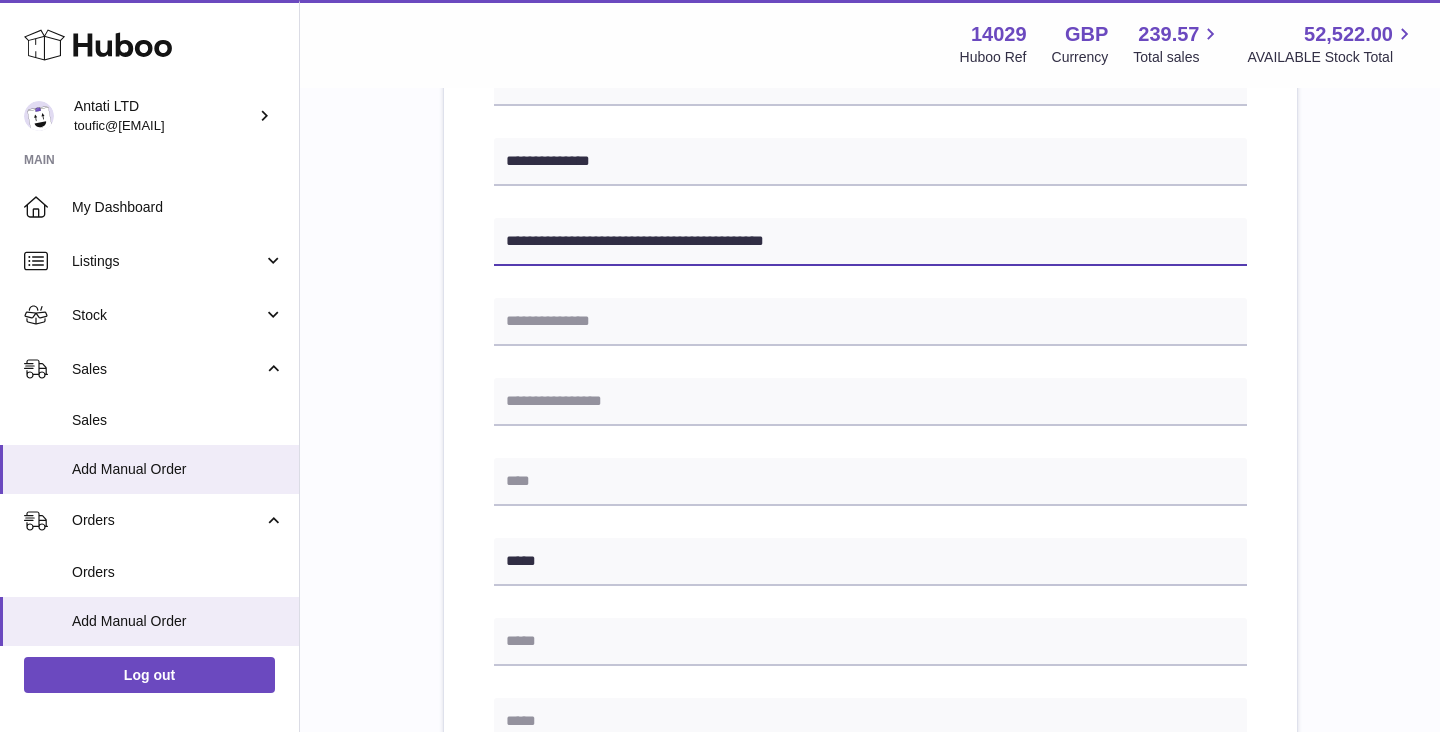 drag, startPoint x: 754, startPoint y: 246, endPoint x: 706, endPoint y: 246, distance: 48 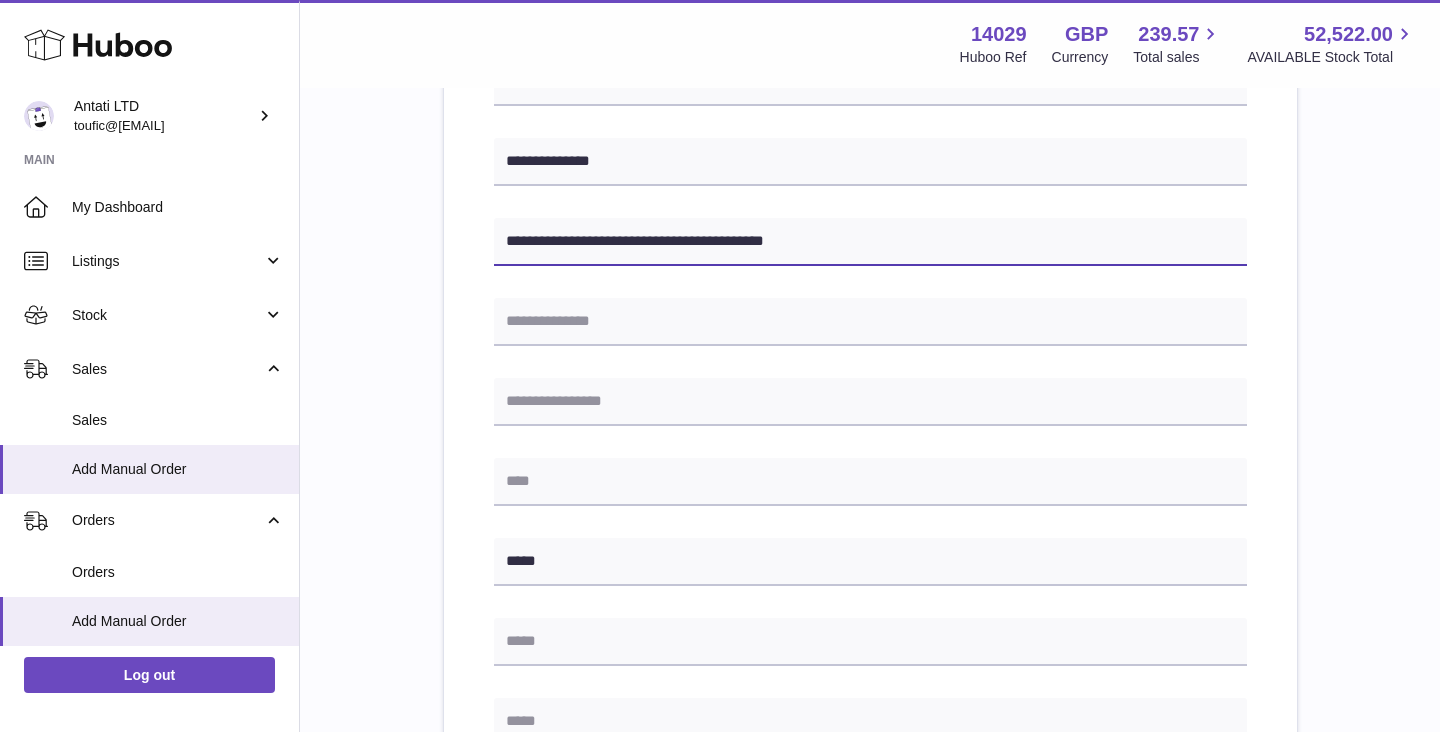 click on "**********" at bounding box center [870, 242] 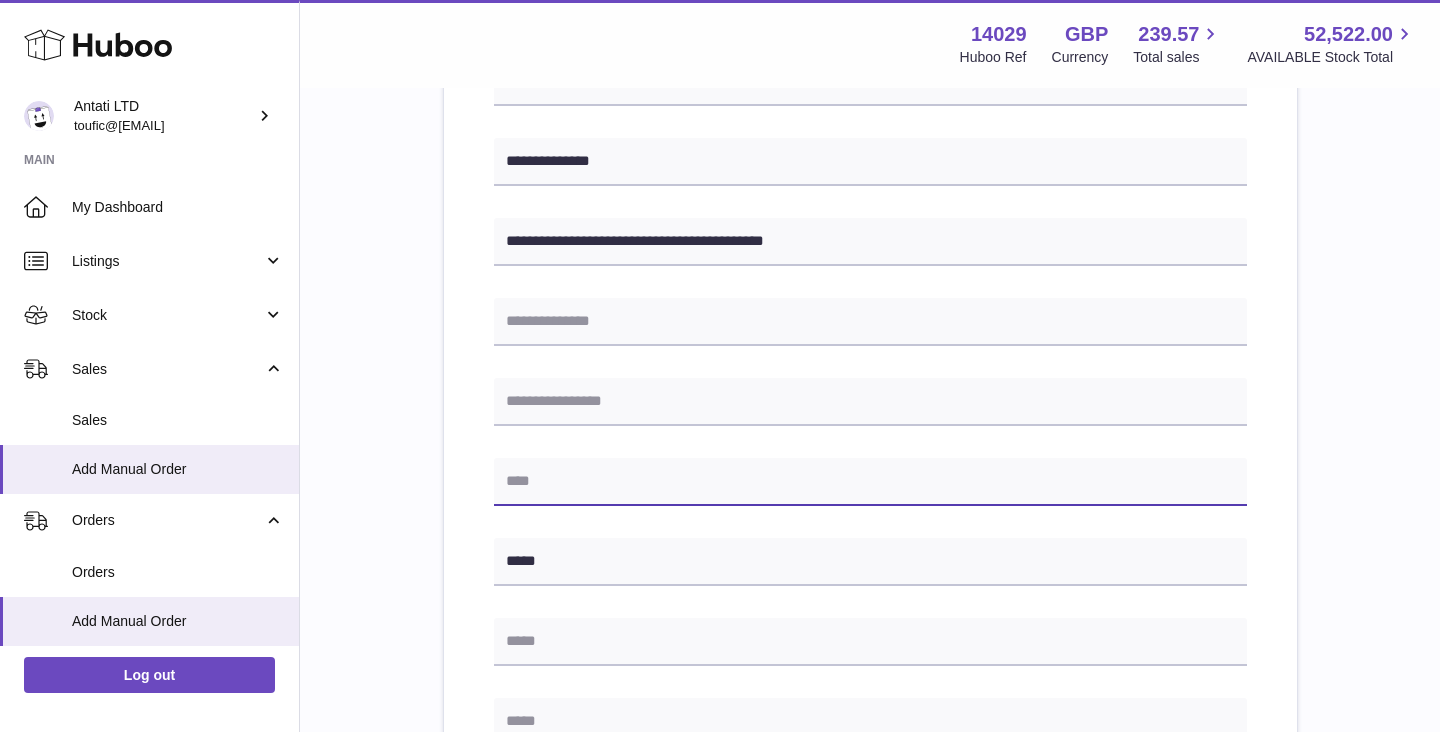 click at bounding box center (870, 482) 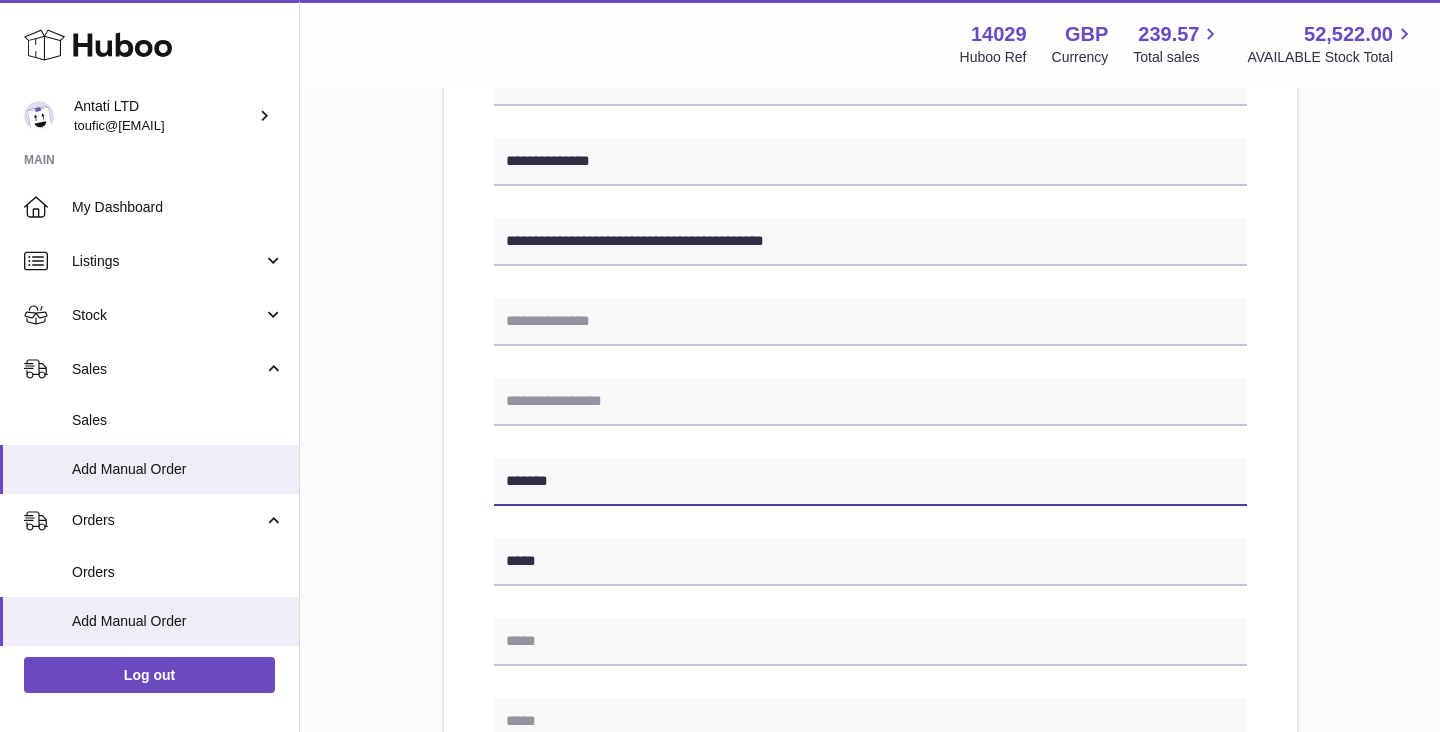 type on "*******" 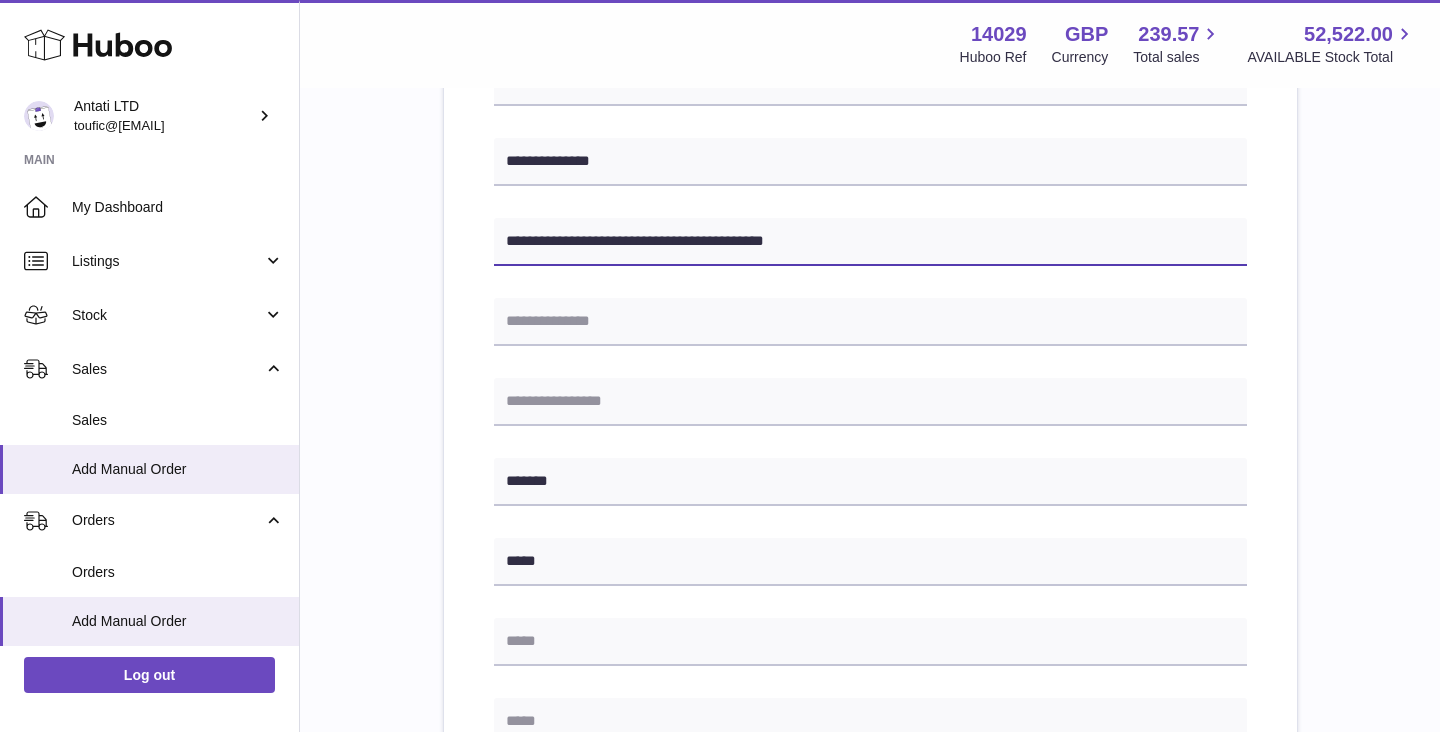 drag, startPoint x: 815, startPoint y: 242, endPoint x: 661, endPoint y: 241, distance: 154.00325 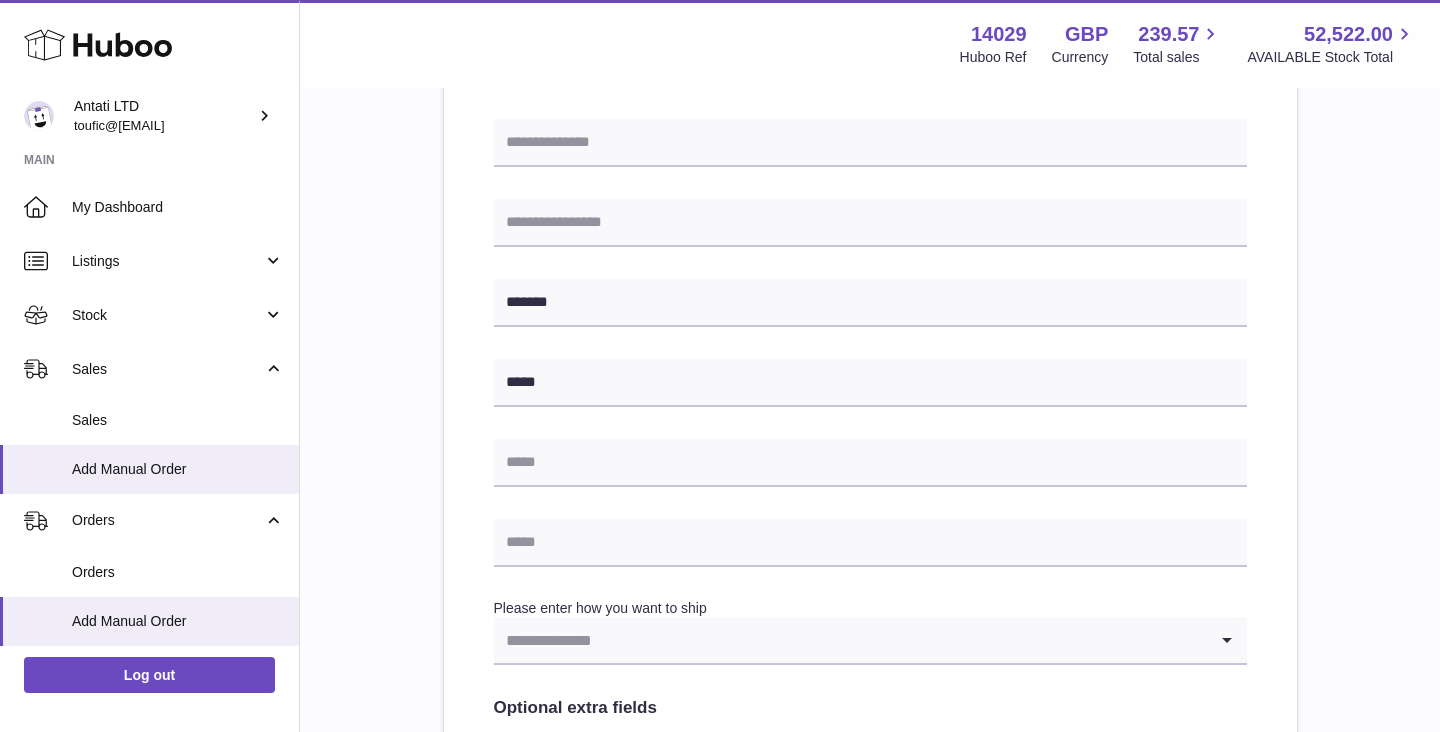 scroll, scrollTop: 588, scrollLeft: 0, axis: vertical 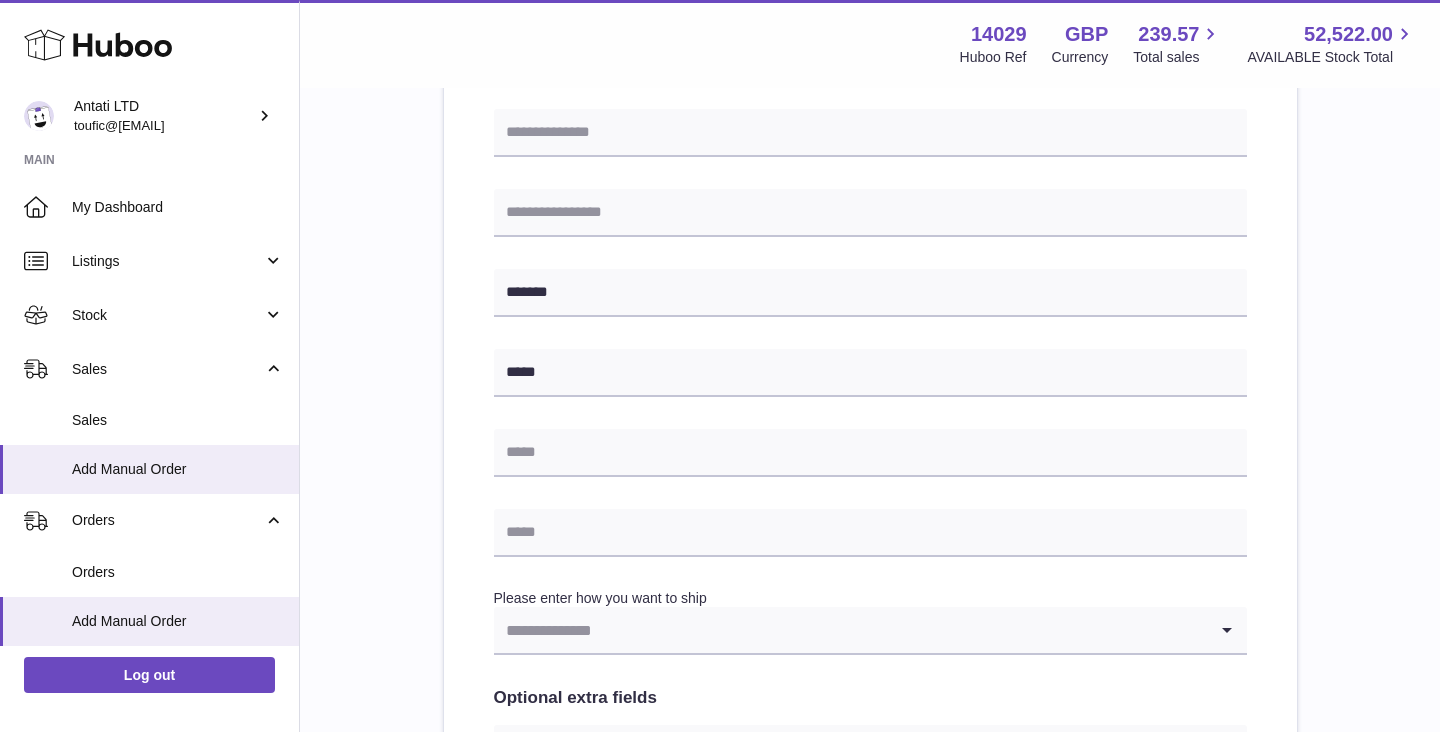 type on "**********" 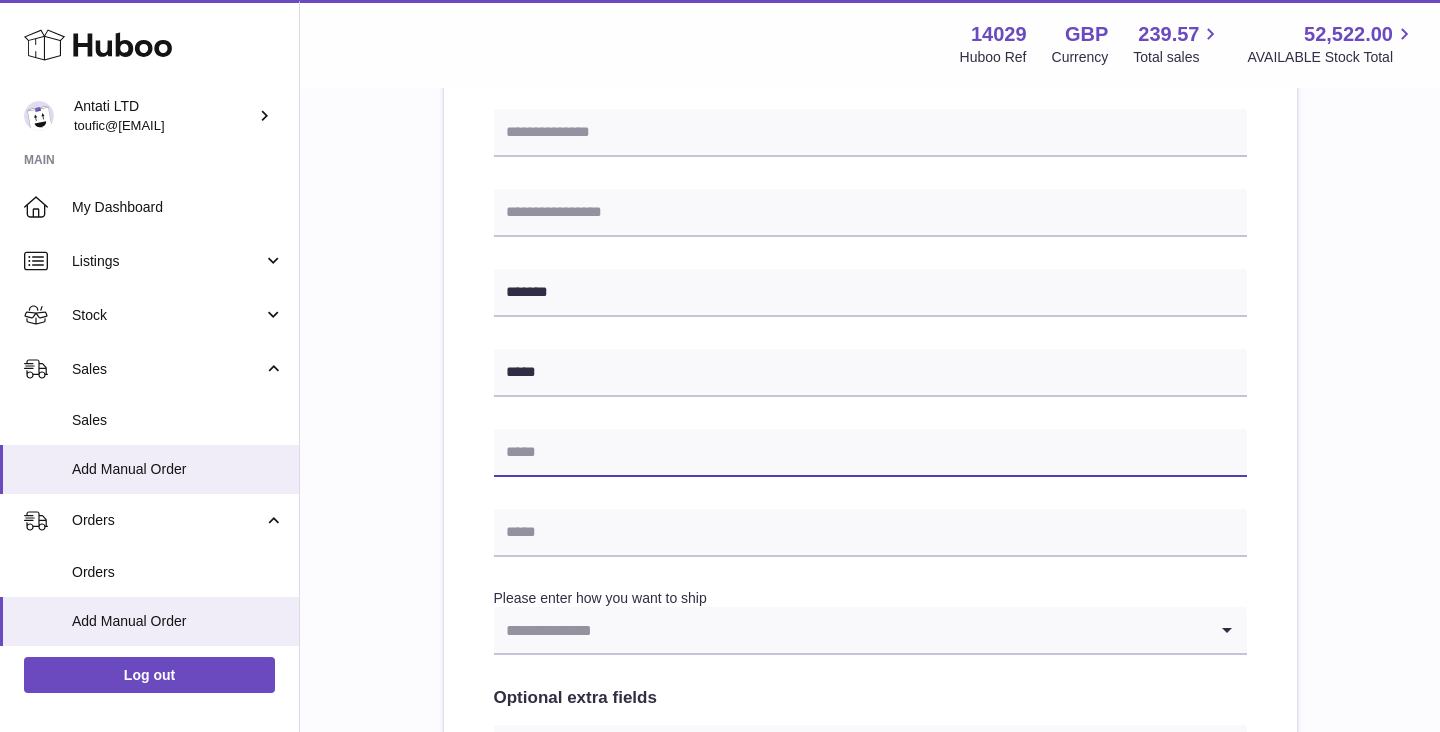 click at bounding box center [870, 453] 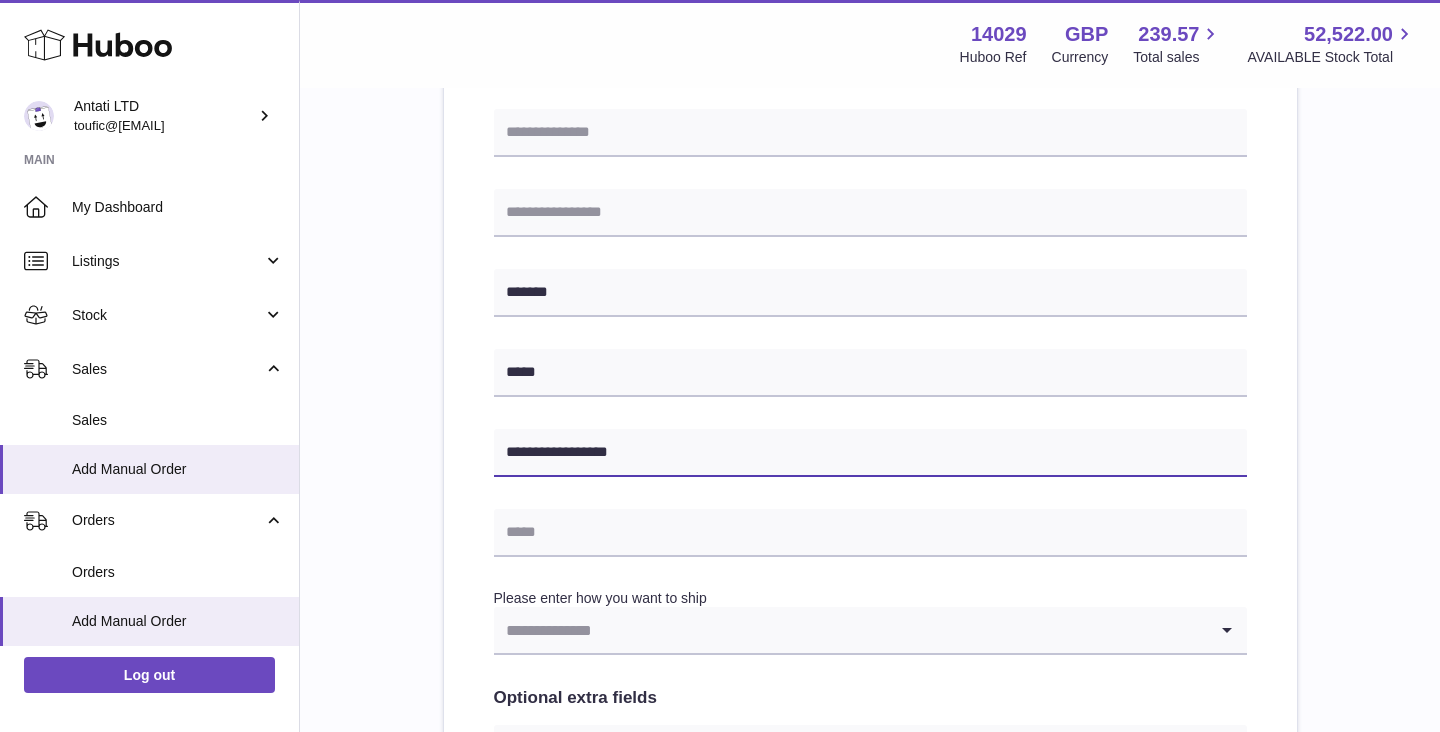 type on "**********" 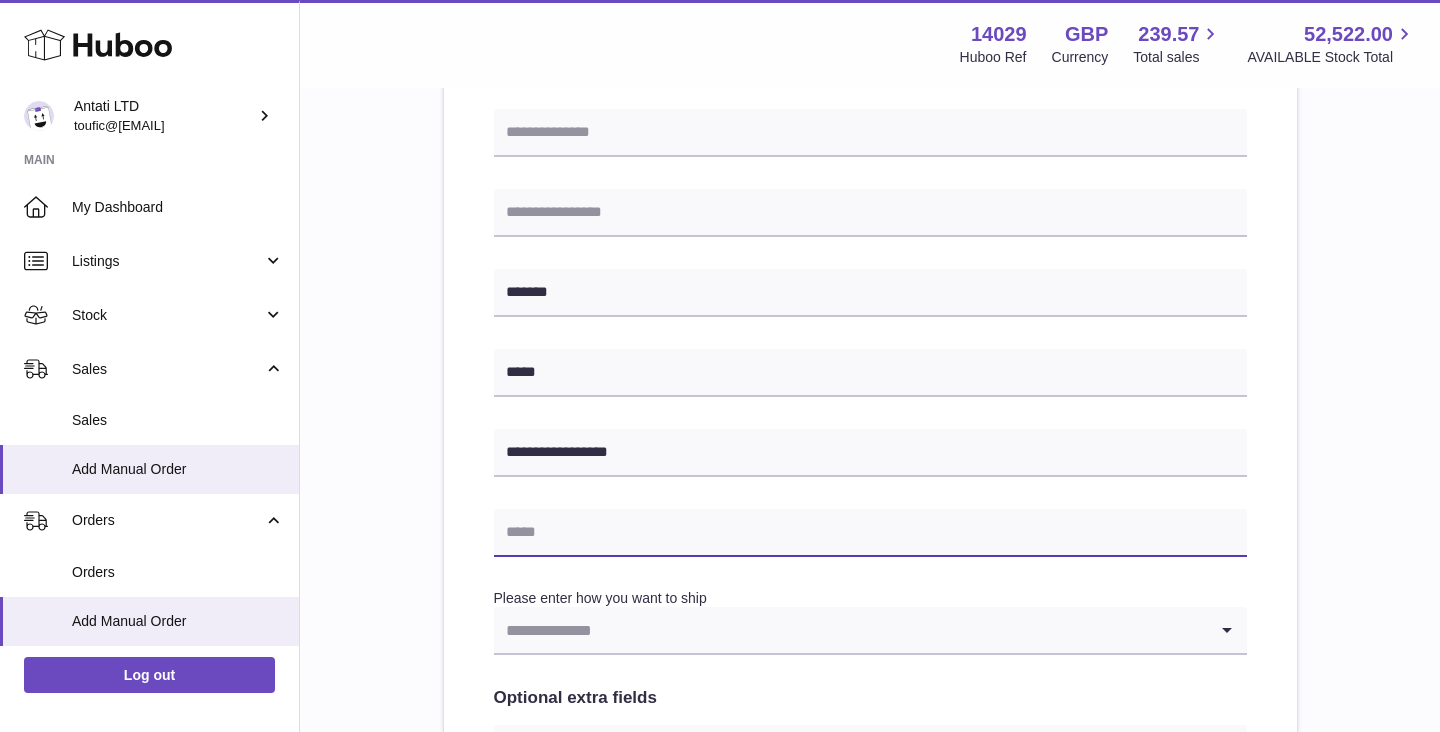 click at bounding box center [870, 533] 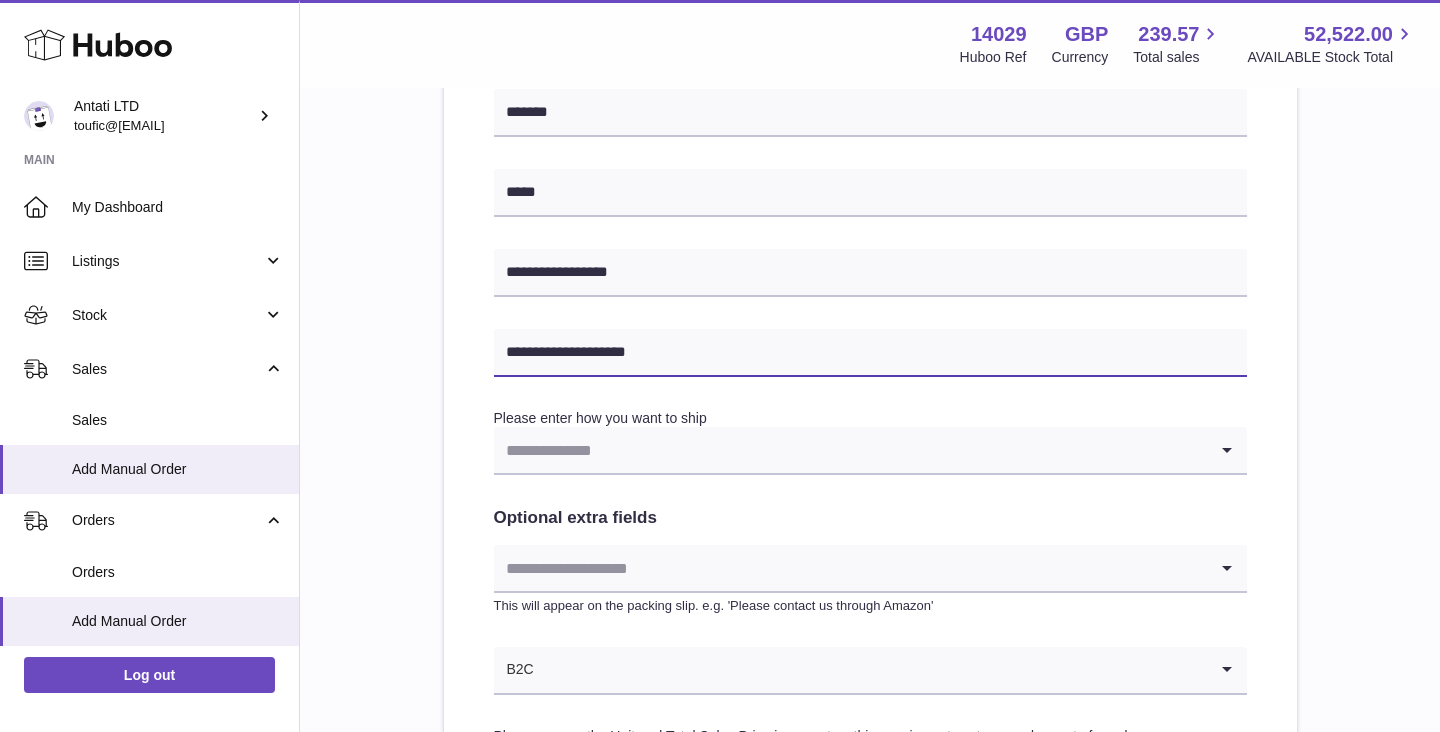 scroll, scrollTop: 780, scrollLeft: 0, axis: vertical 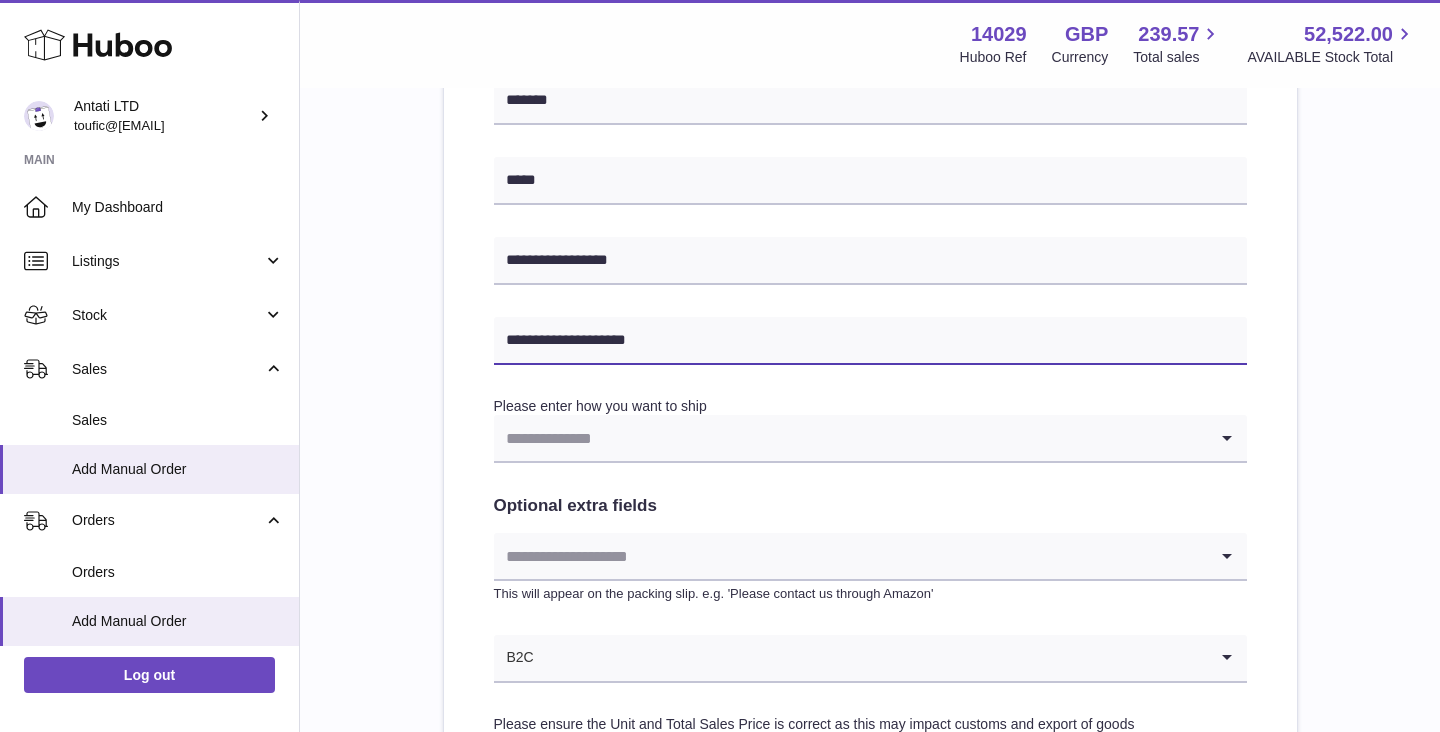 type on "**********" 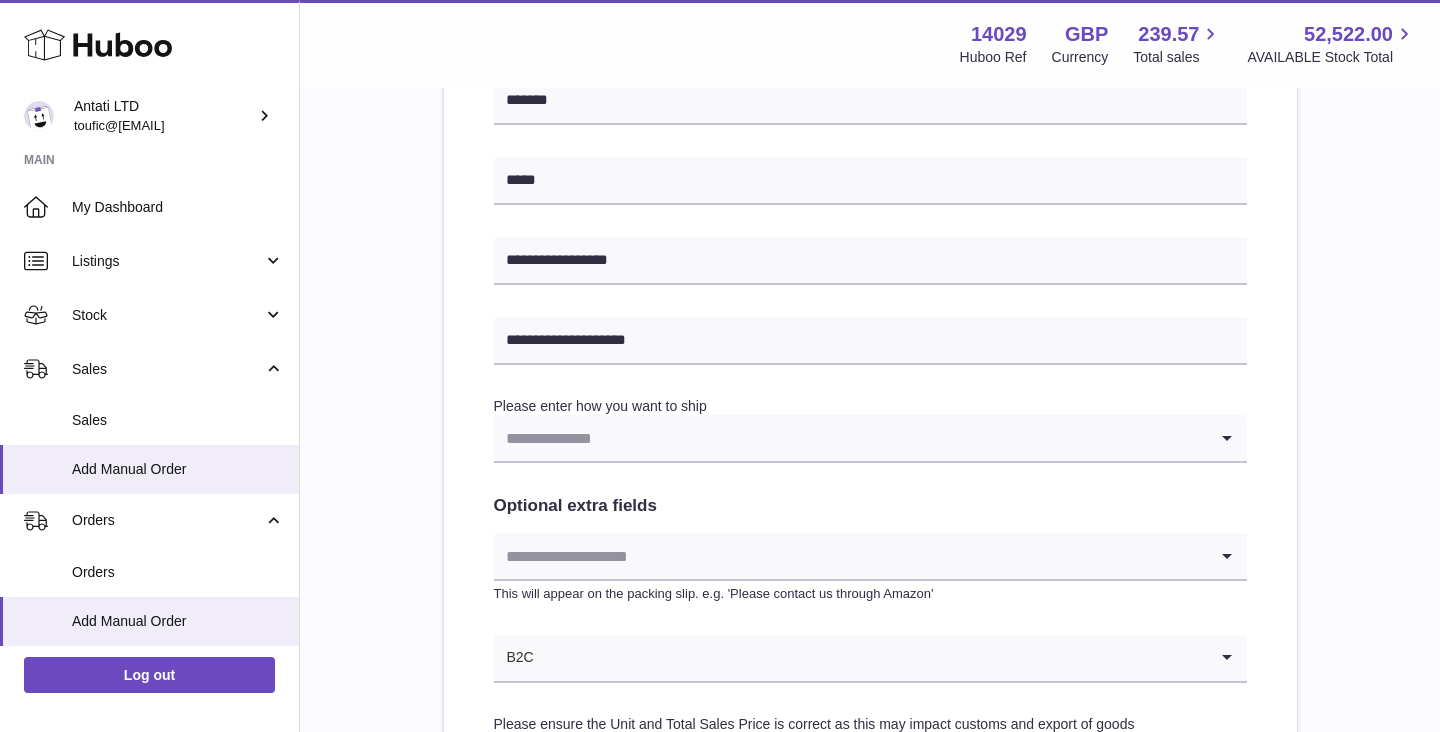 click at bounding box center [850, 438] 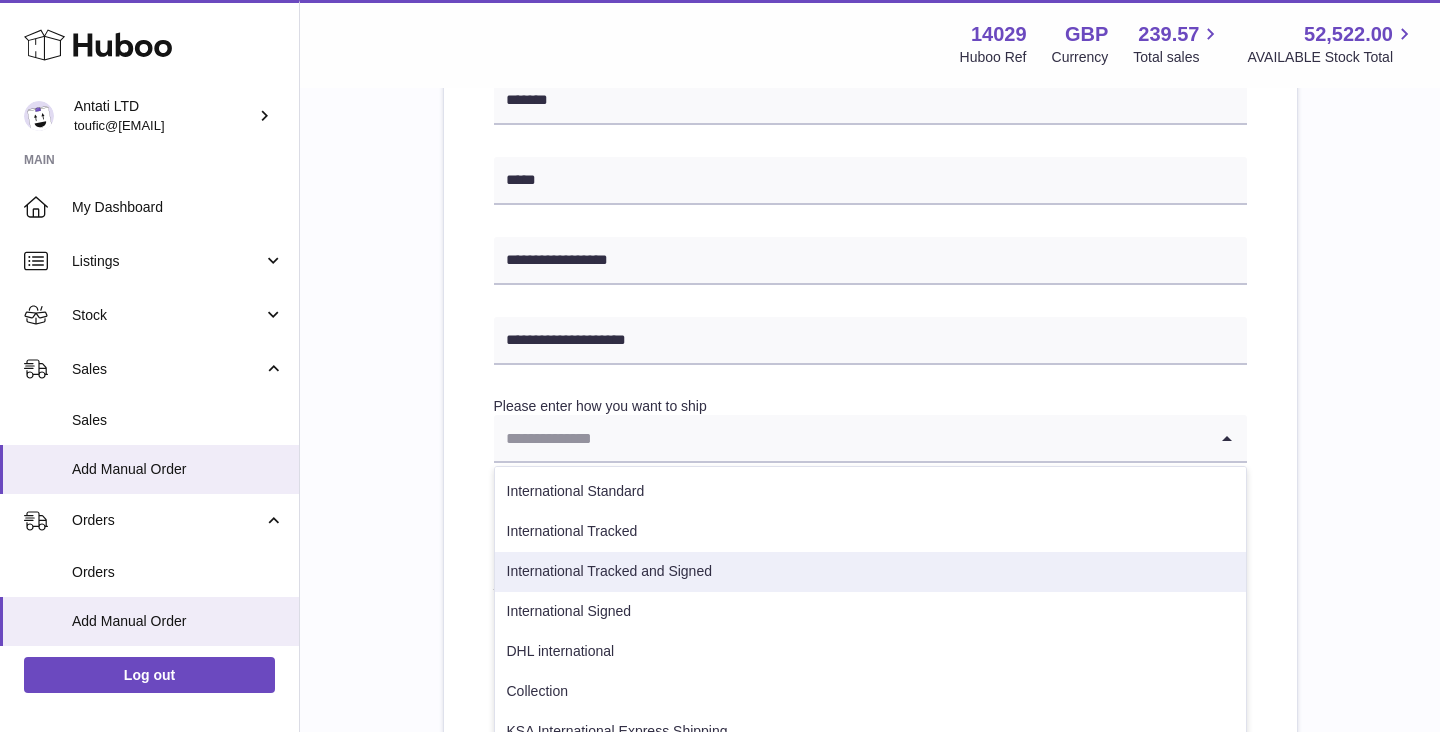 scroll, scrollTop: 22, scrollLeft: 0, axis: vertical 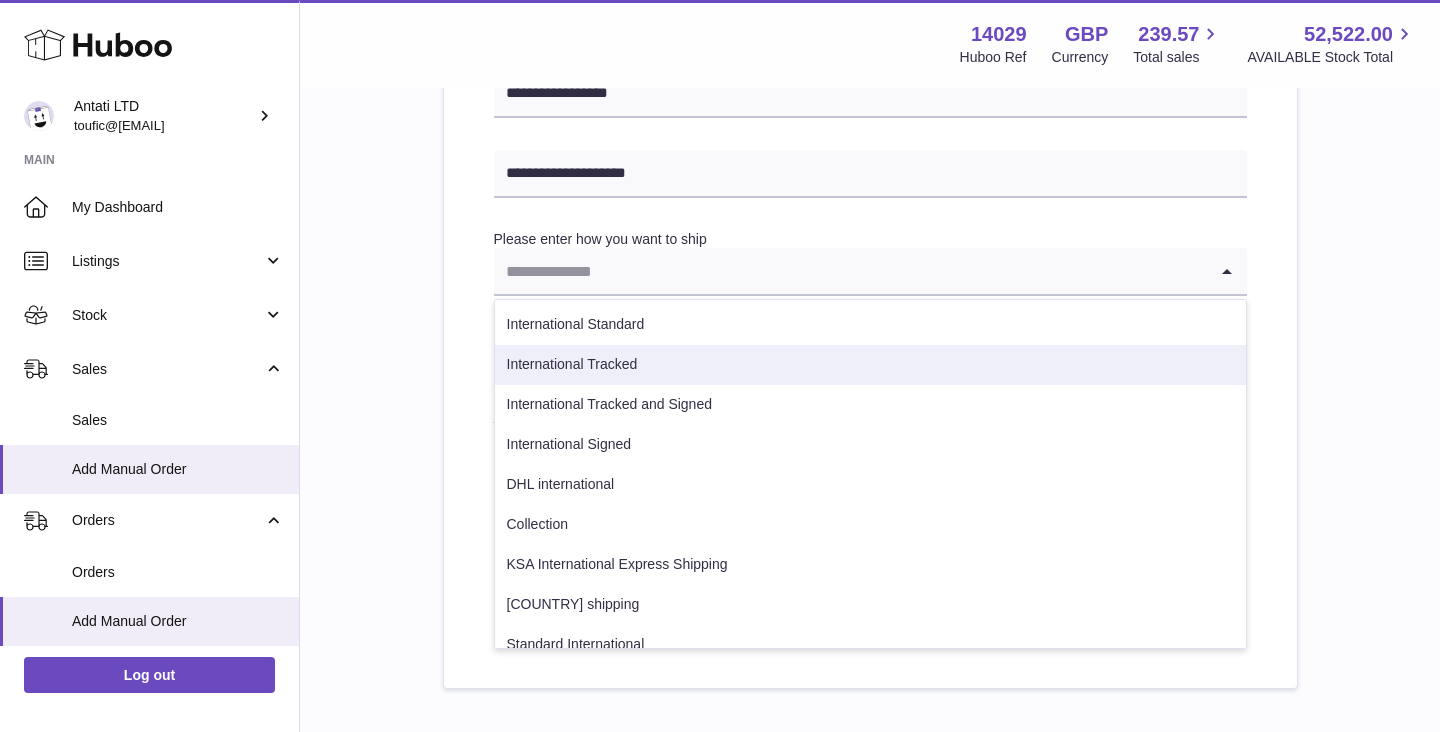 click on "International Tracked" at bounding box center [870, 365] 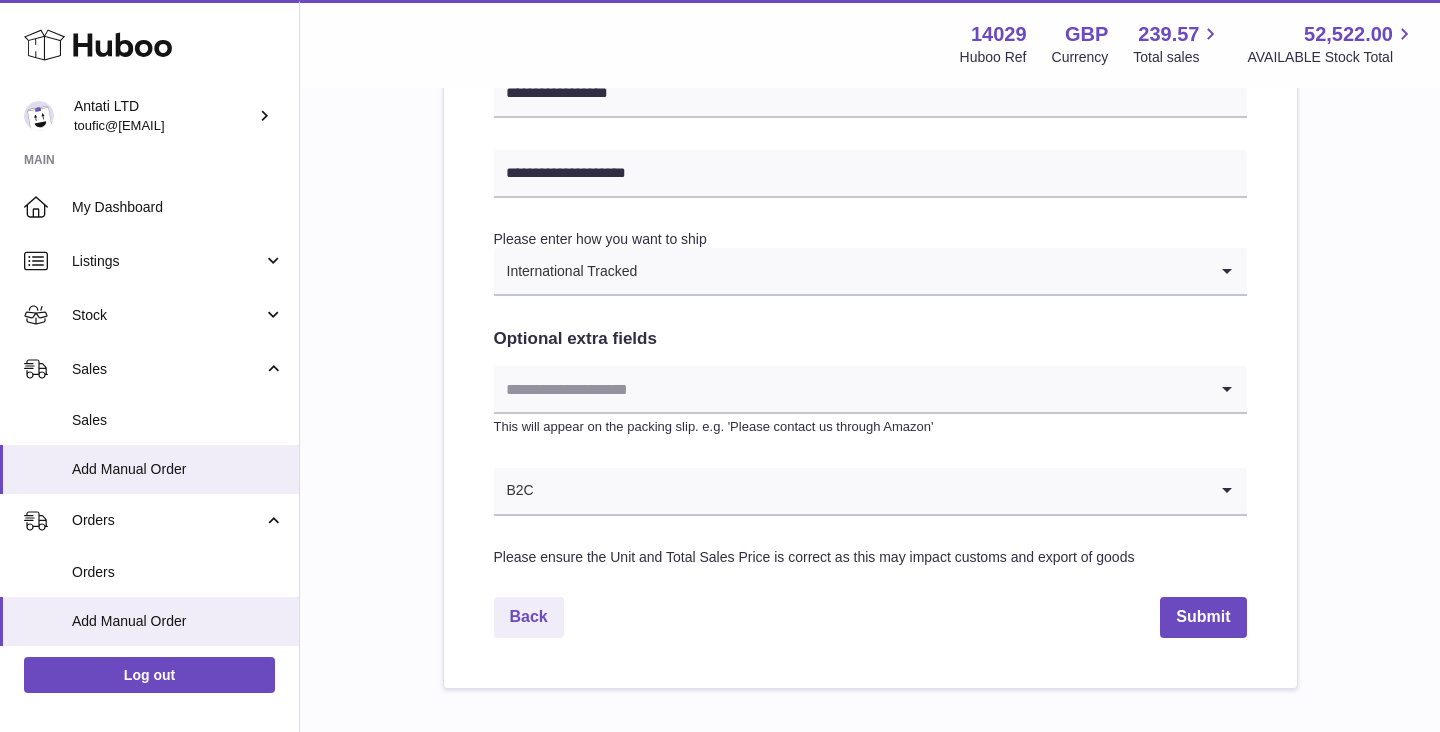 scroll, scrollTop: 982, scrollLeft: 0, axis: vertical 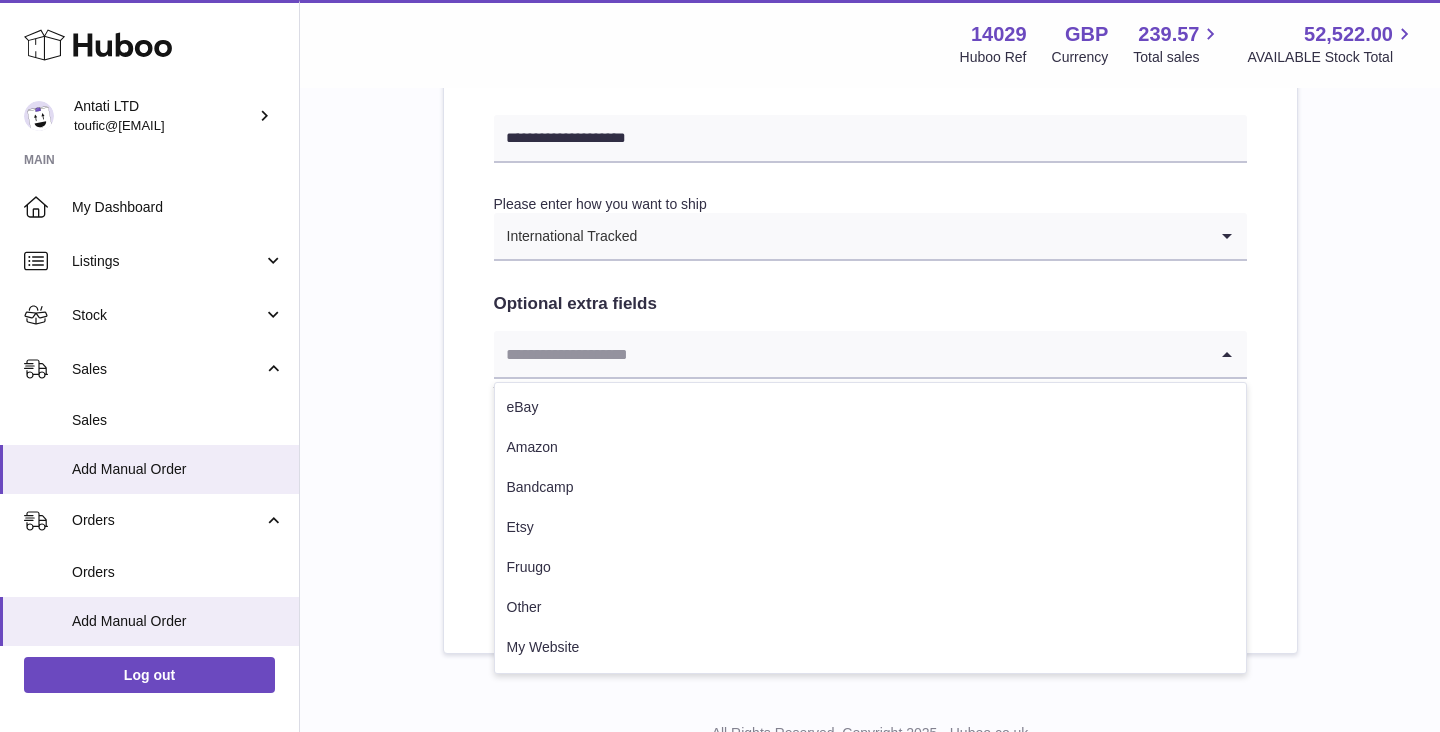 click at bounding box center (850, 354) 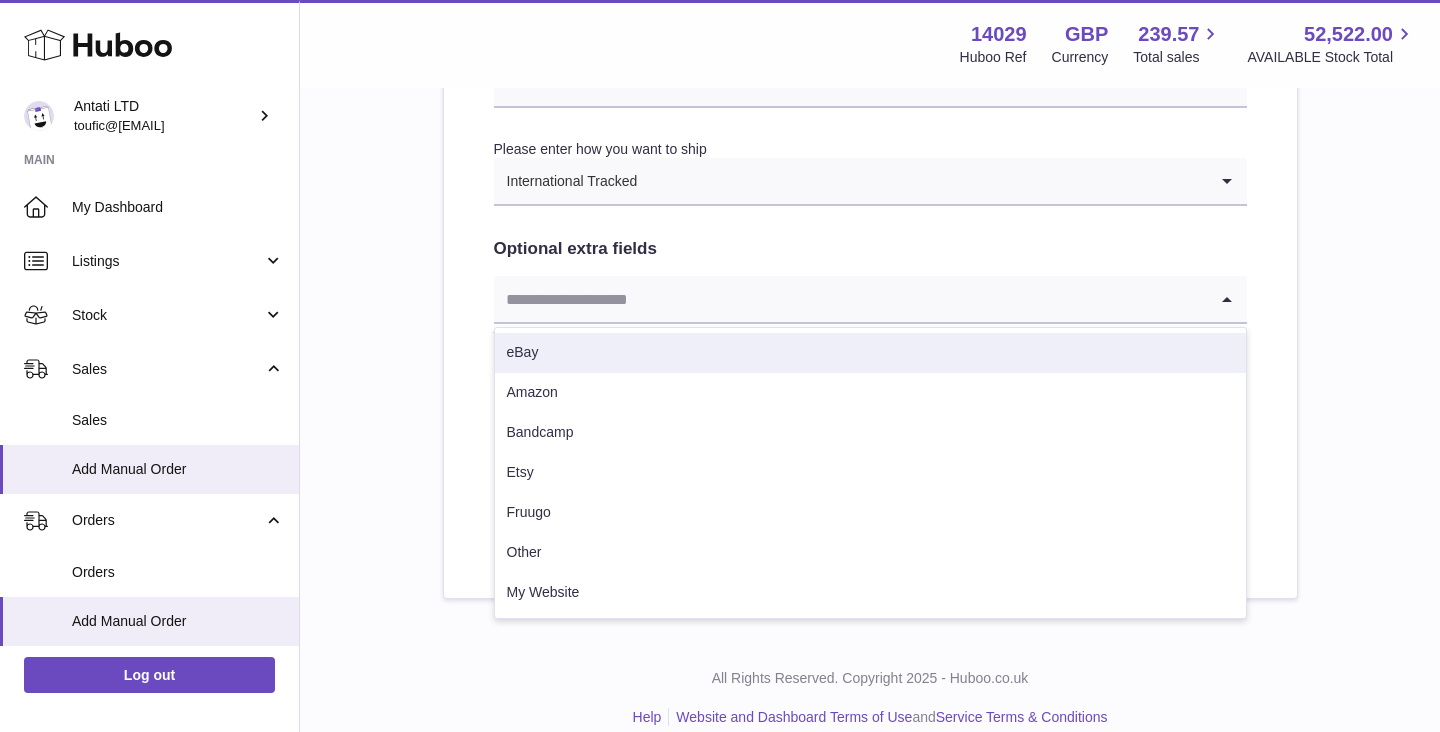 scroll, scrollTop: 1046, scrollLeft: 0, axis: vertical 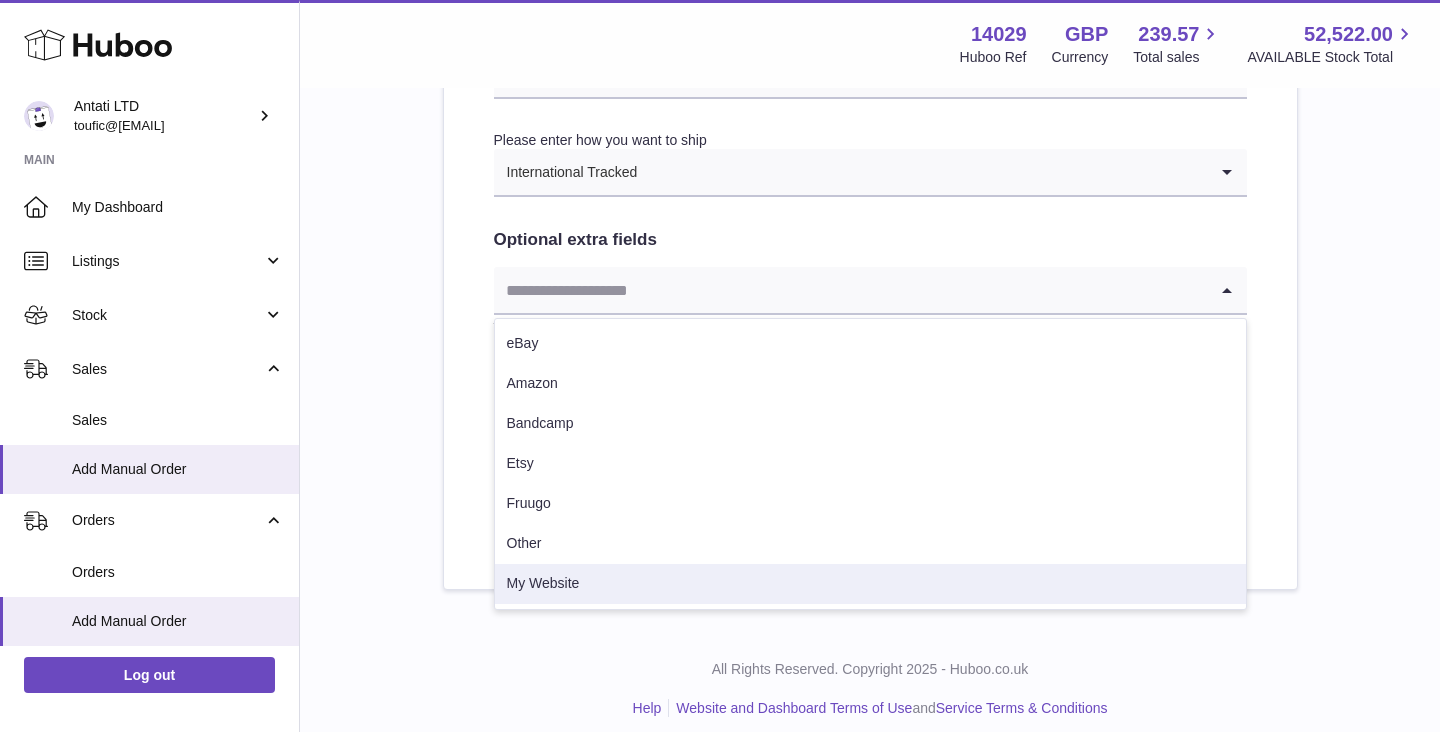 click on "My Website" at bounding box center (870, 584) 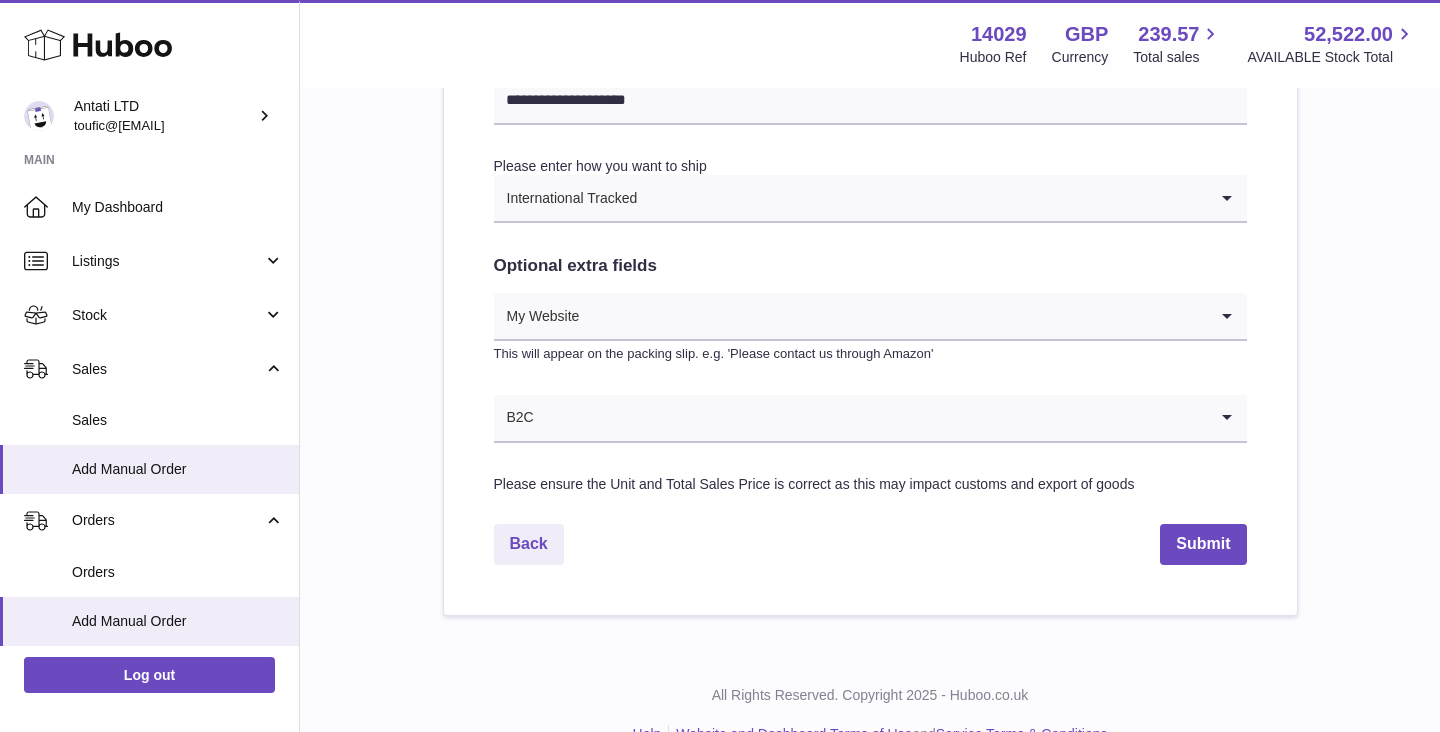 scroll, scrollTop: 1061, scrollLeft: 0, axis: vertical 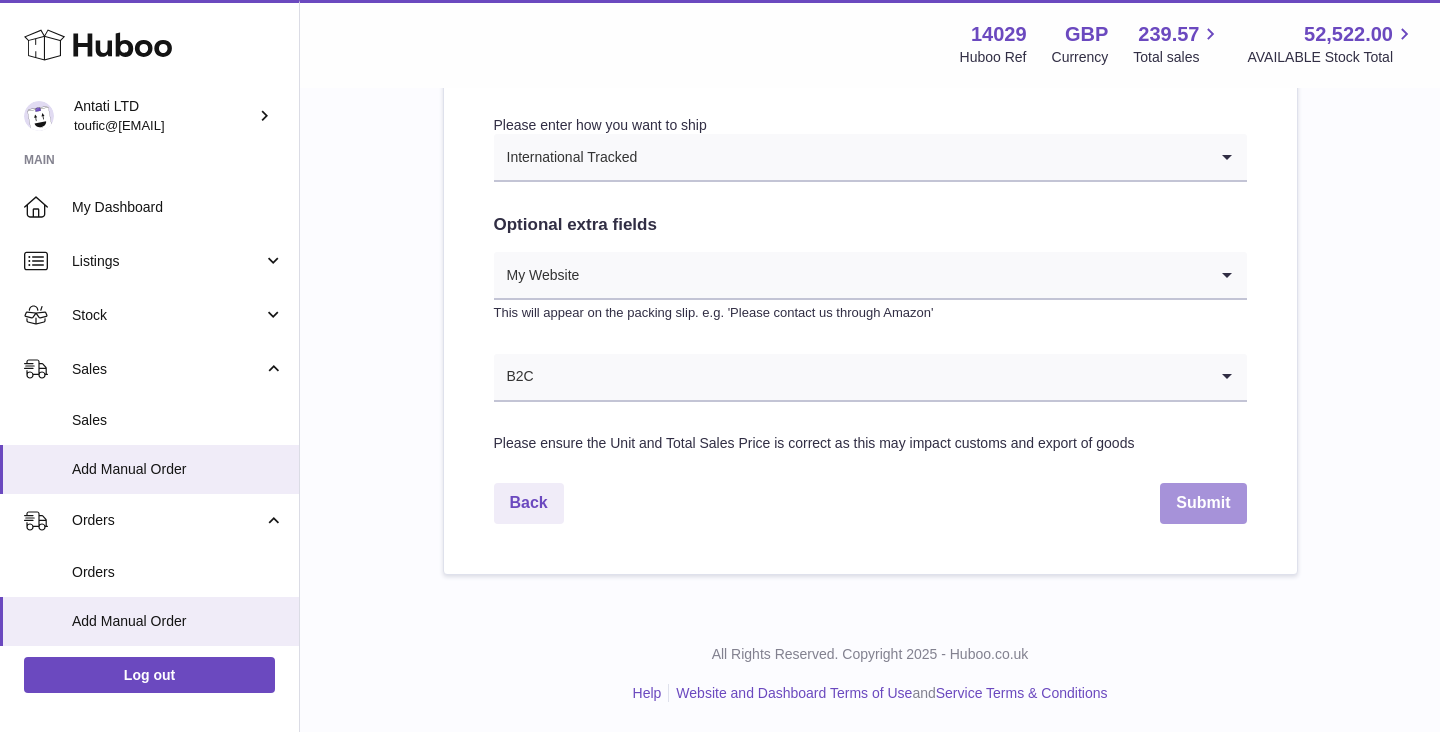 click on "Submit" at bounding box center (1203, 503) 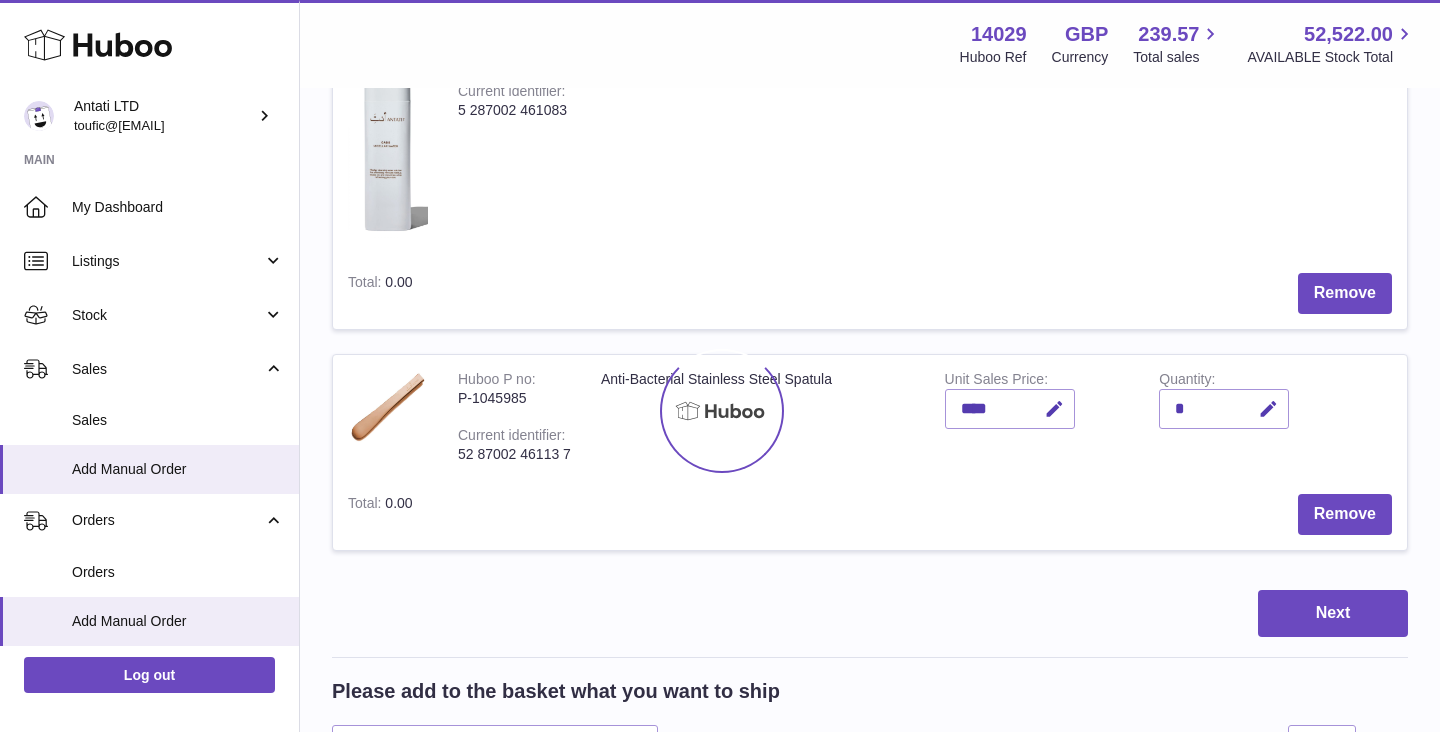 scroll, scrollTop: 0, scrollLeft: 0, axis: both 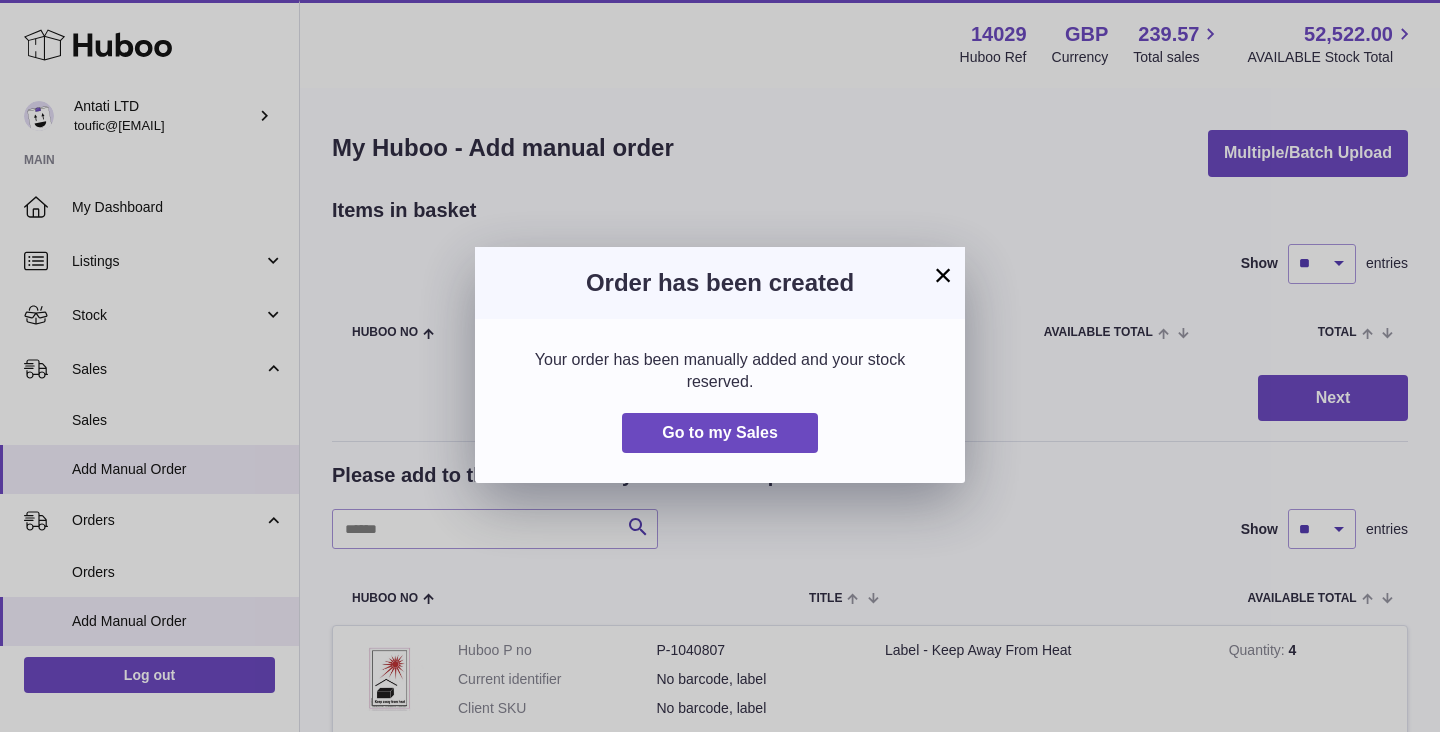 click on "×" at bounding box center [943, 275] 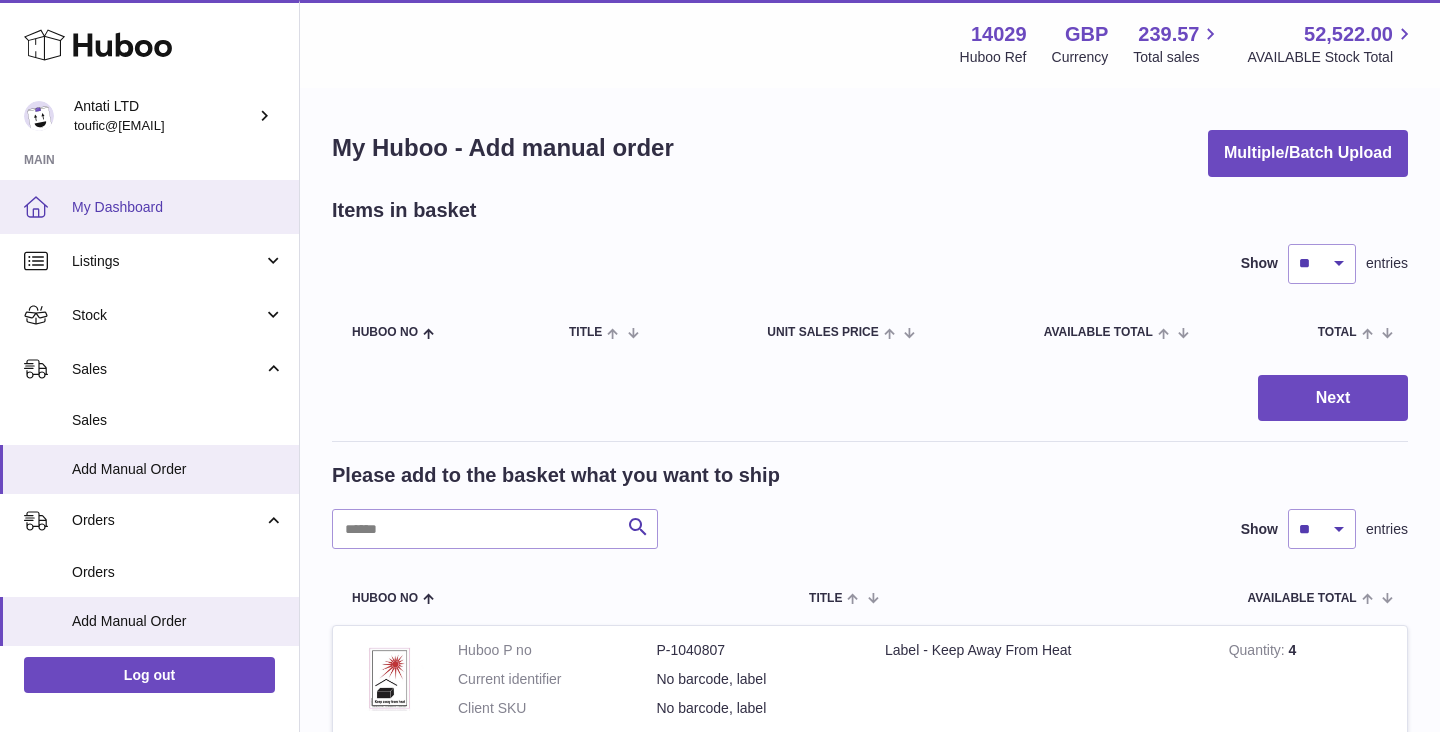 click on "My Dashboard" at bounding box center (178, 207) 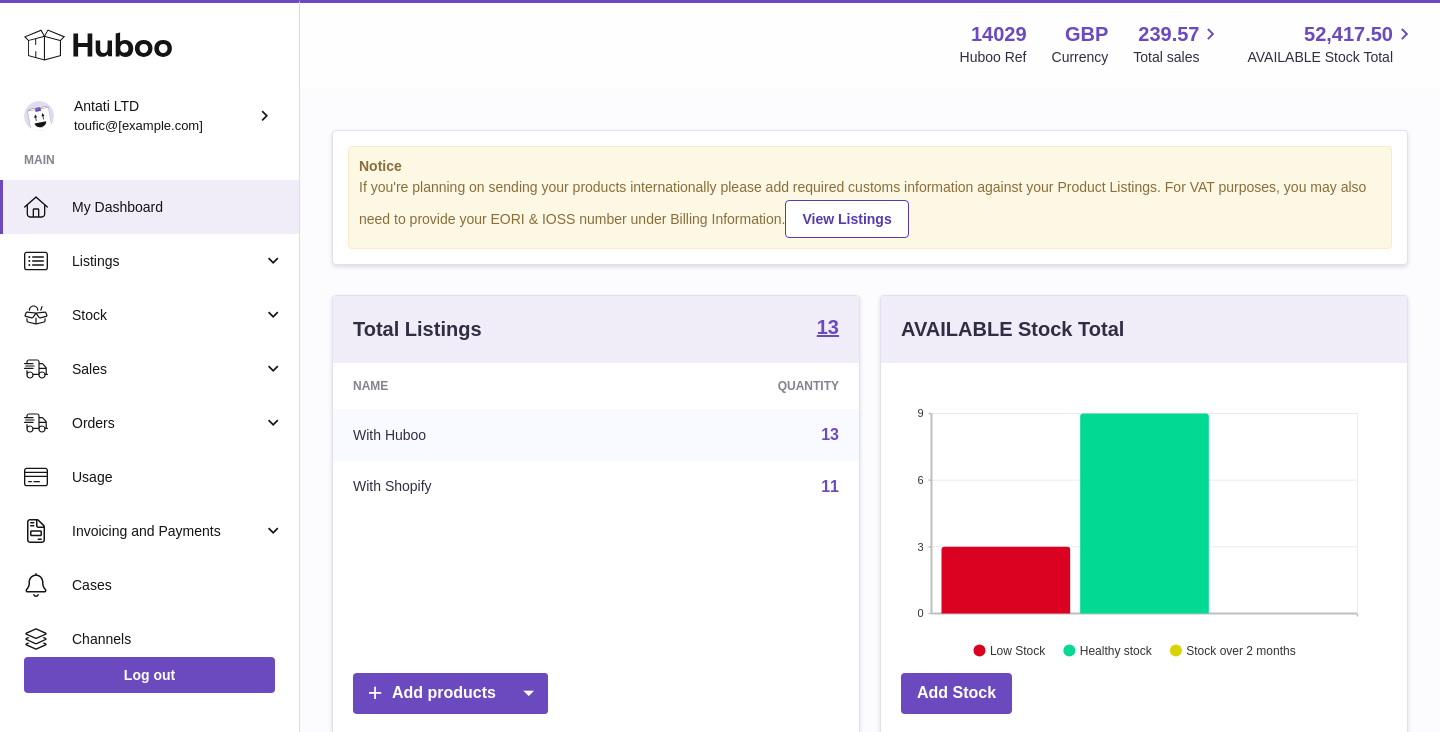 scroll, scrollTop: 0, scrollLeft: 0, axis: both 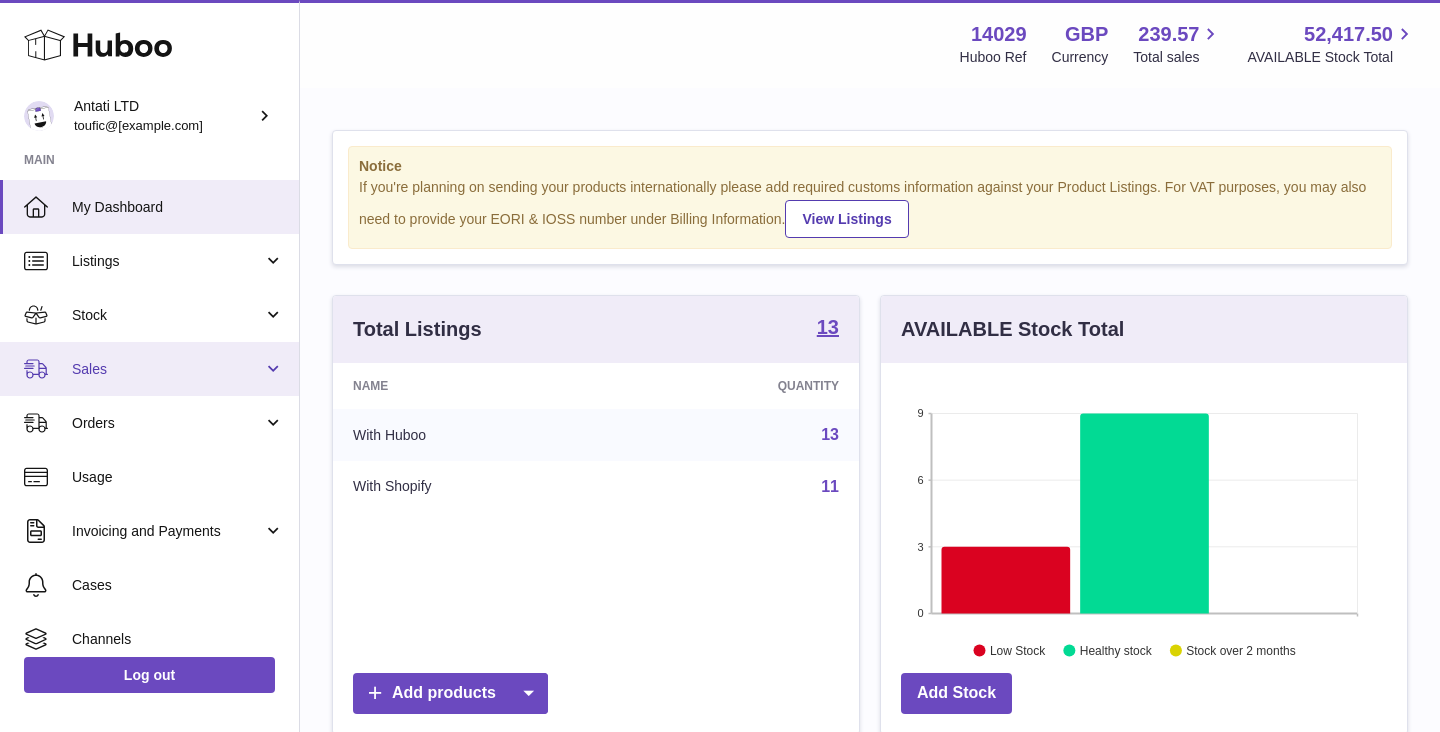 click on "Sales" at bounding box center [167, 369] 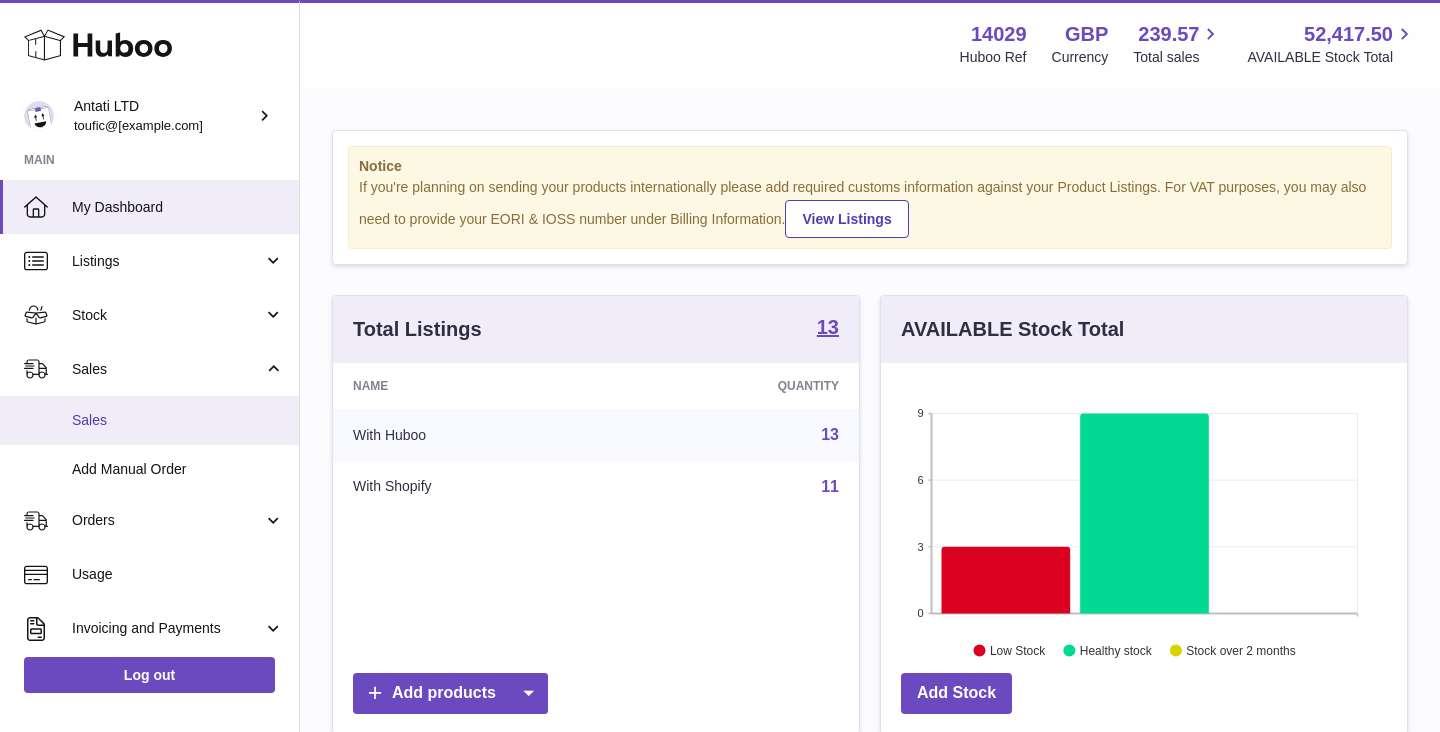 click on "Sales" at bounding box center (178, 420) 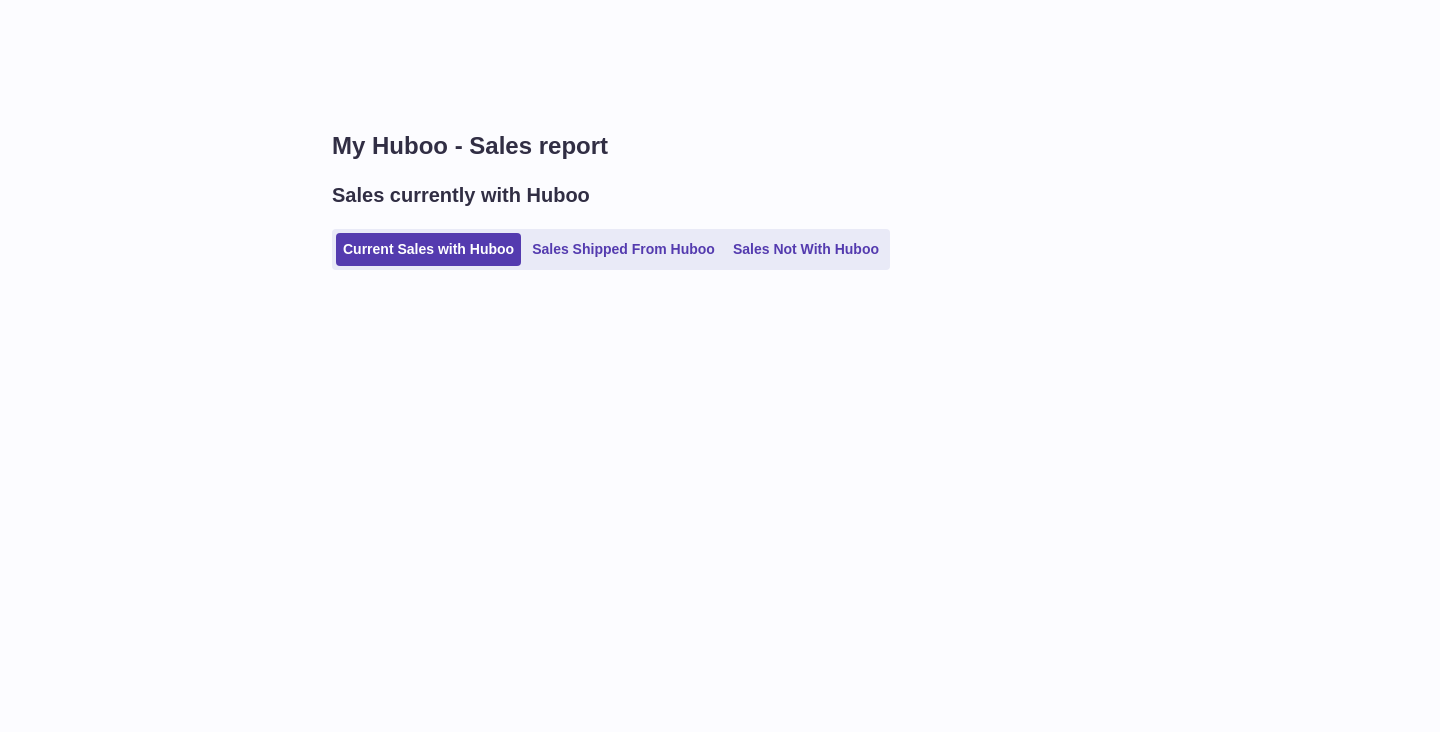 scroll, scrollTop: 0, scrollLeft: 0, axis: both 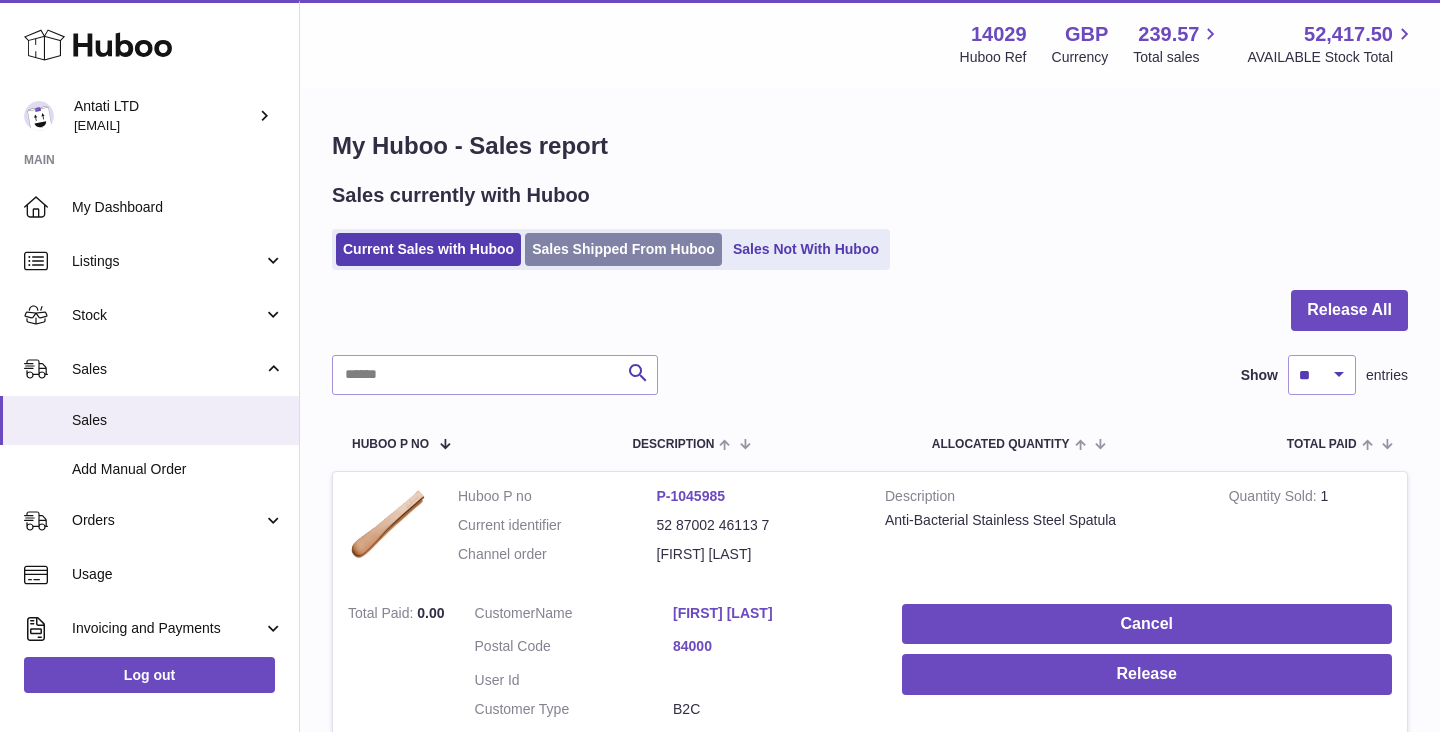 click on "Sales Shipped From Huboo" at bounding box center (623, 249) 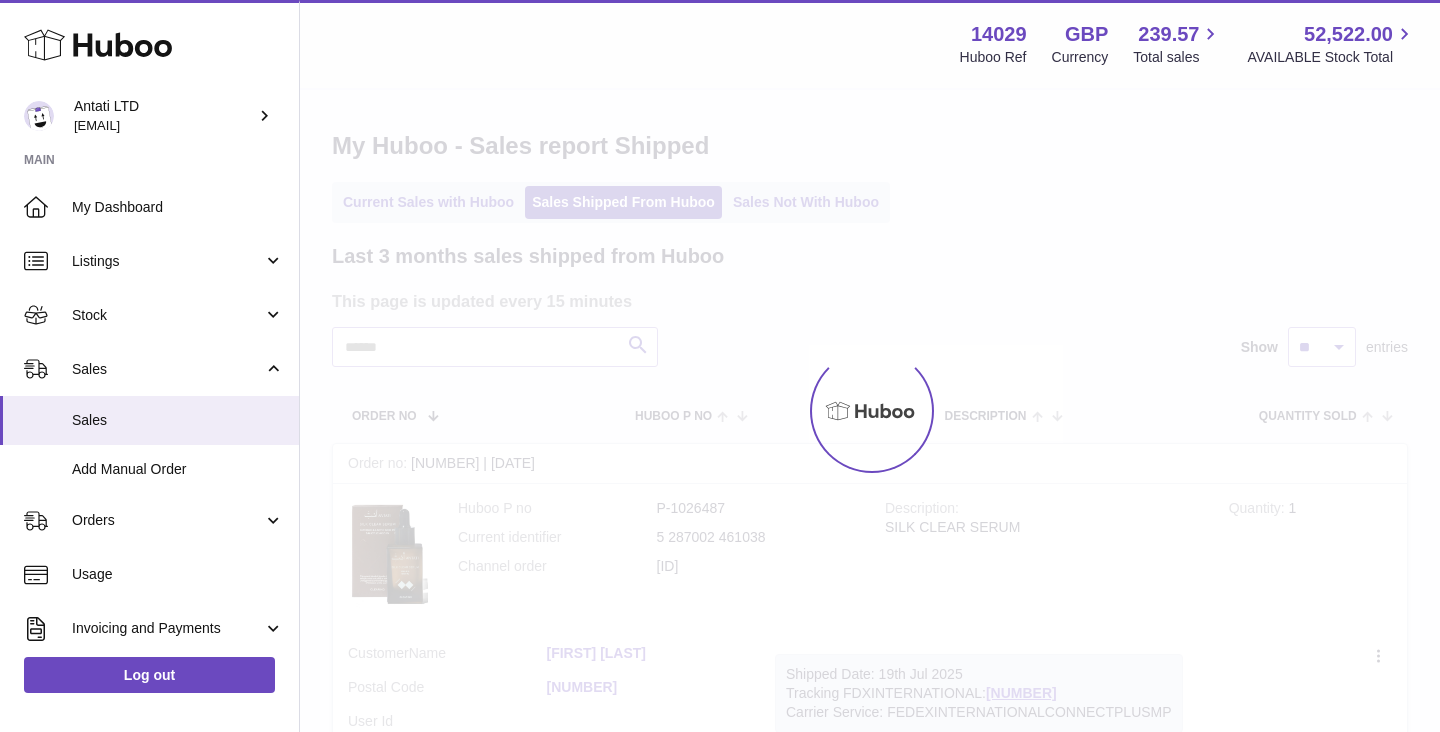 scroll, scrollTop: 0, scrollLeft: 0, axis: both 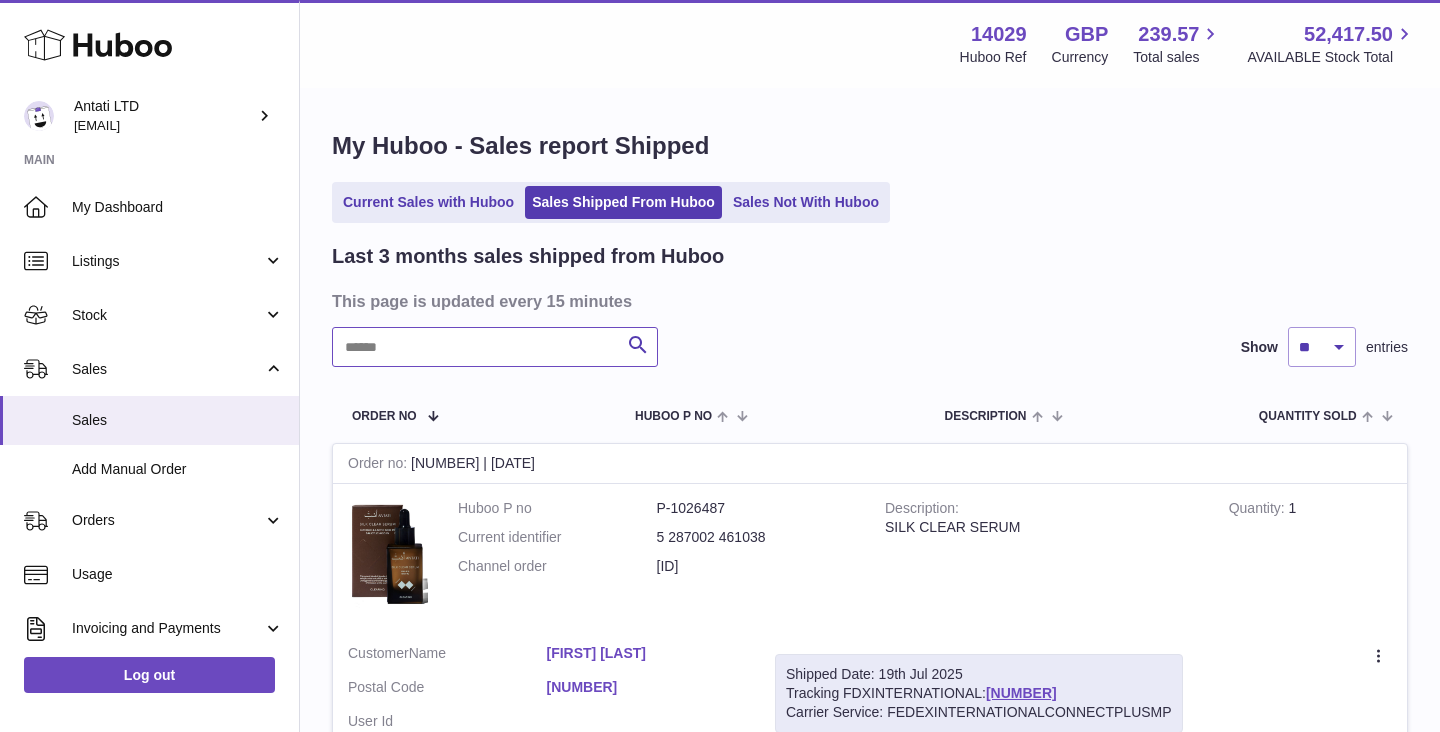 click at bounding box center (495, 347) 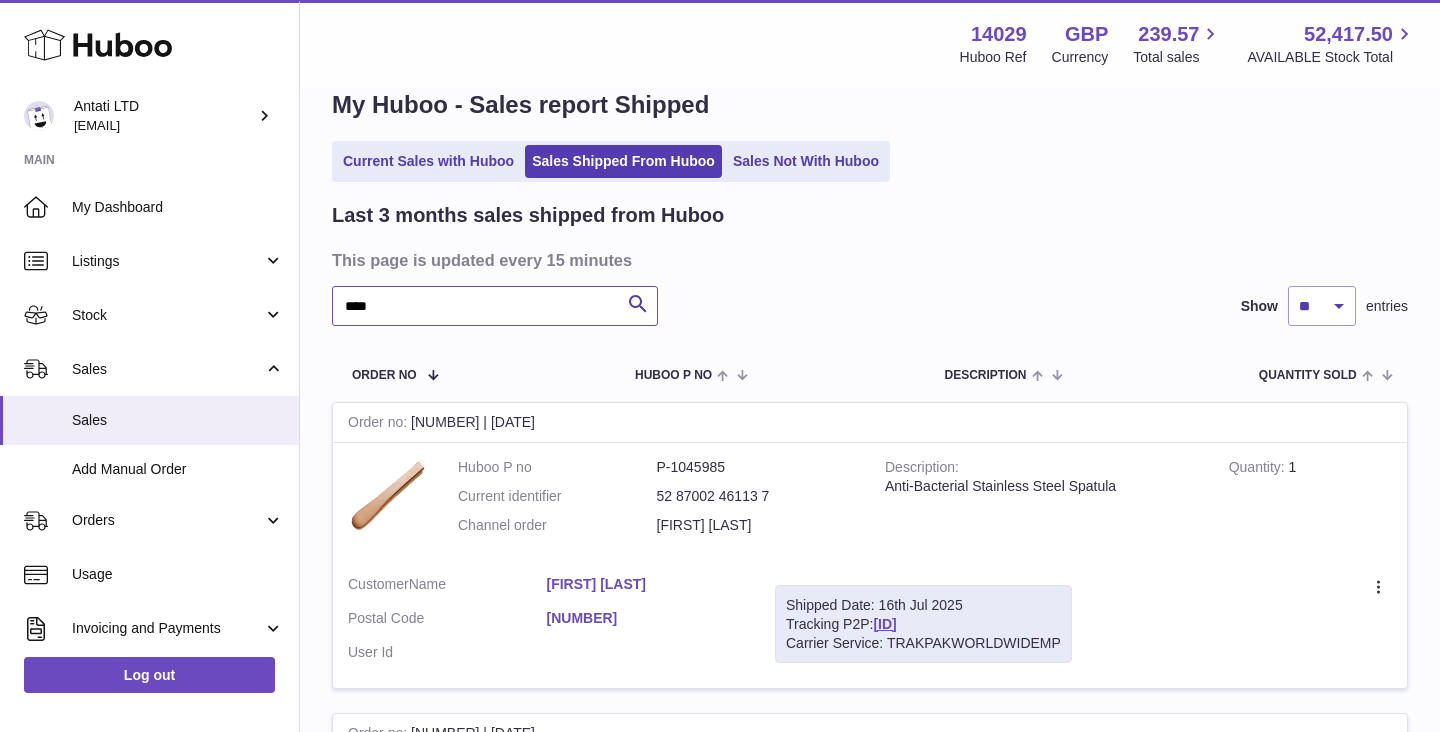 scroll, scrollTop: 63, scrollLeft: 0, axis: vertical 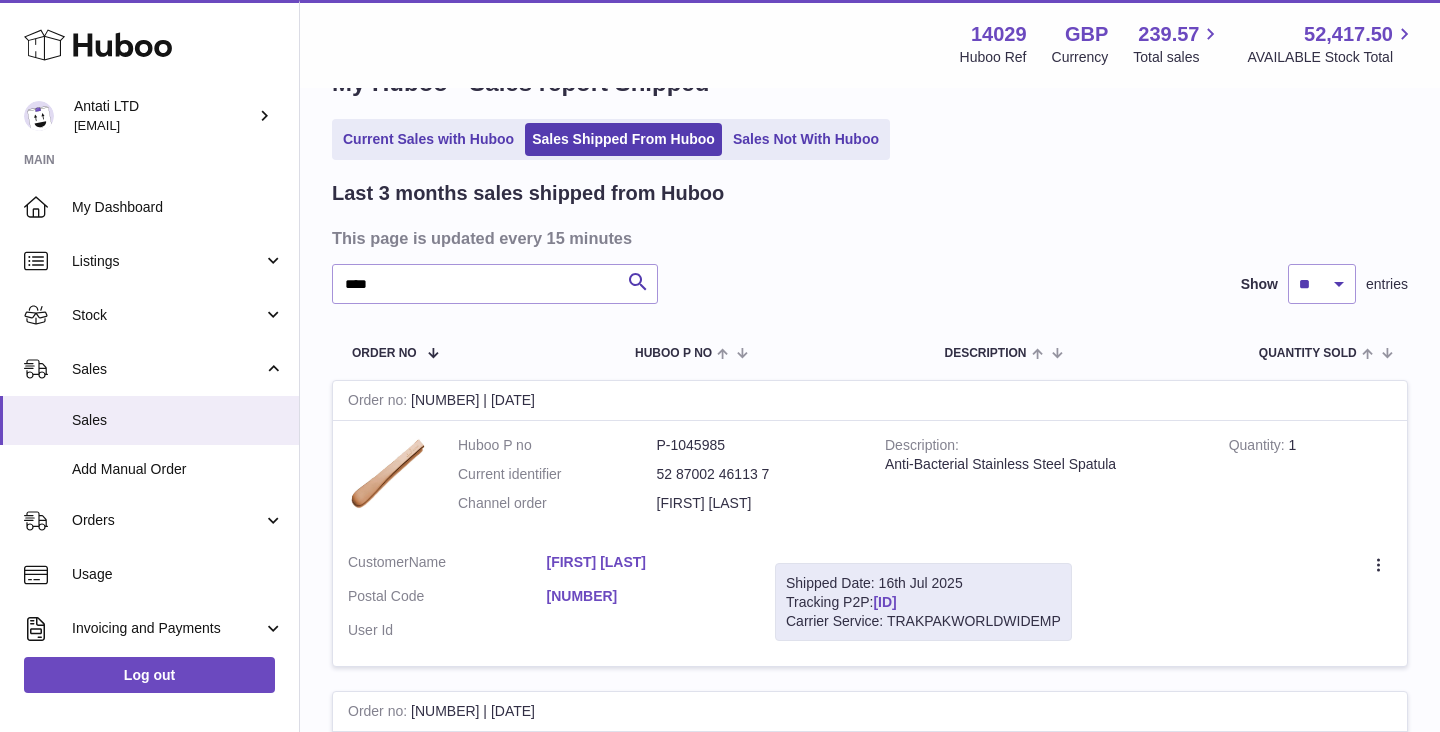click on "HUB1080GB78913144501" at bounding box center (884, 602) 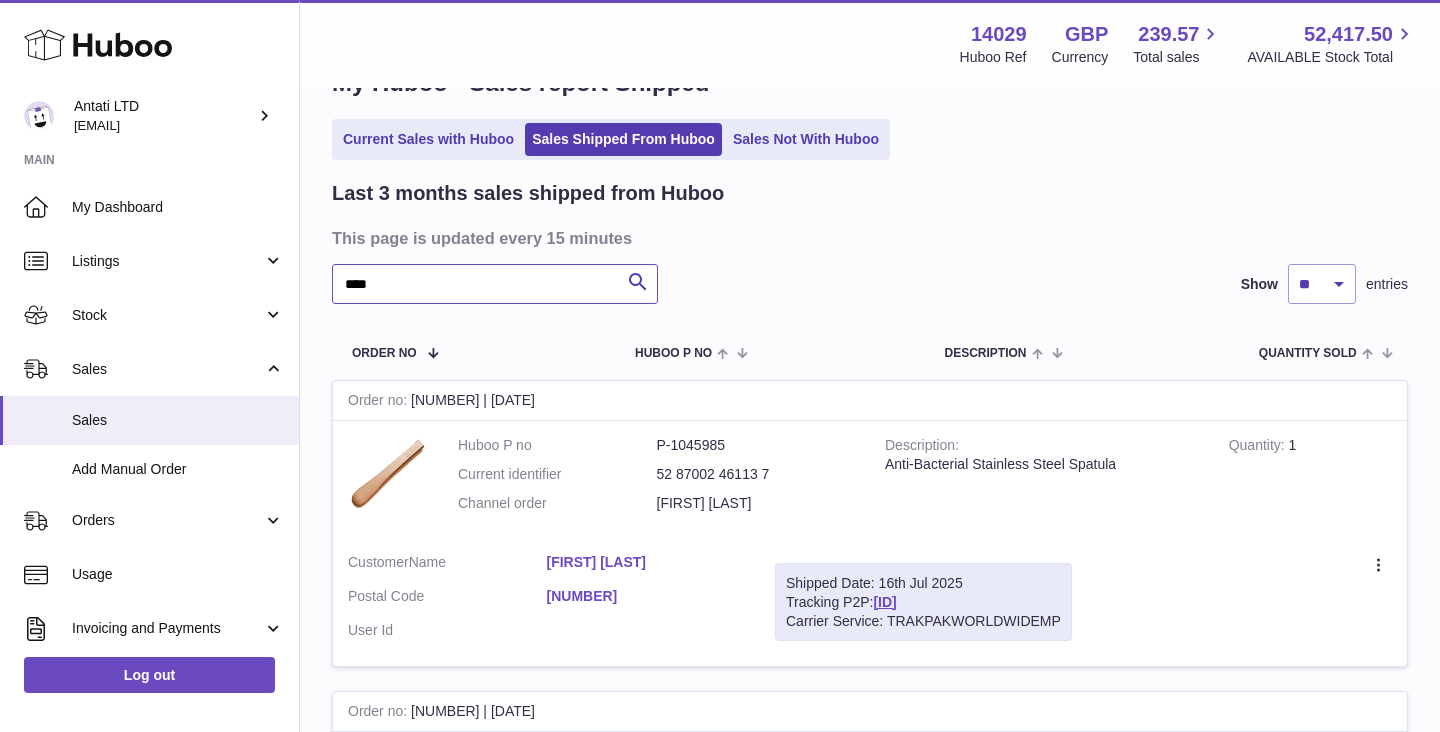 click on "****" at bounding box center (495, 284) 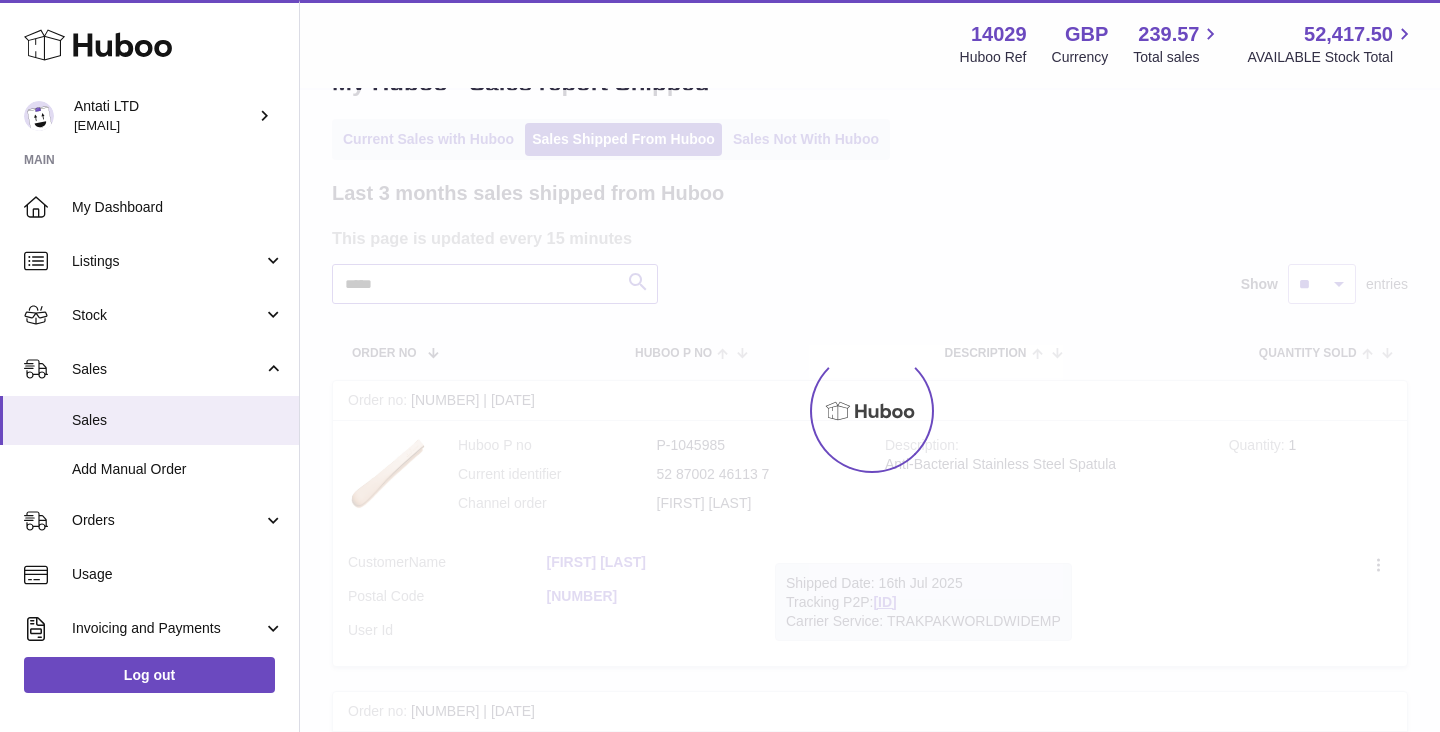 scroll, scrollTop: 0, scrollLeft: 0, axis: both 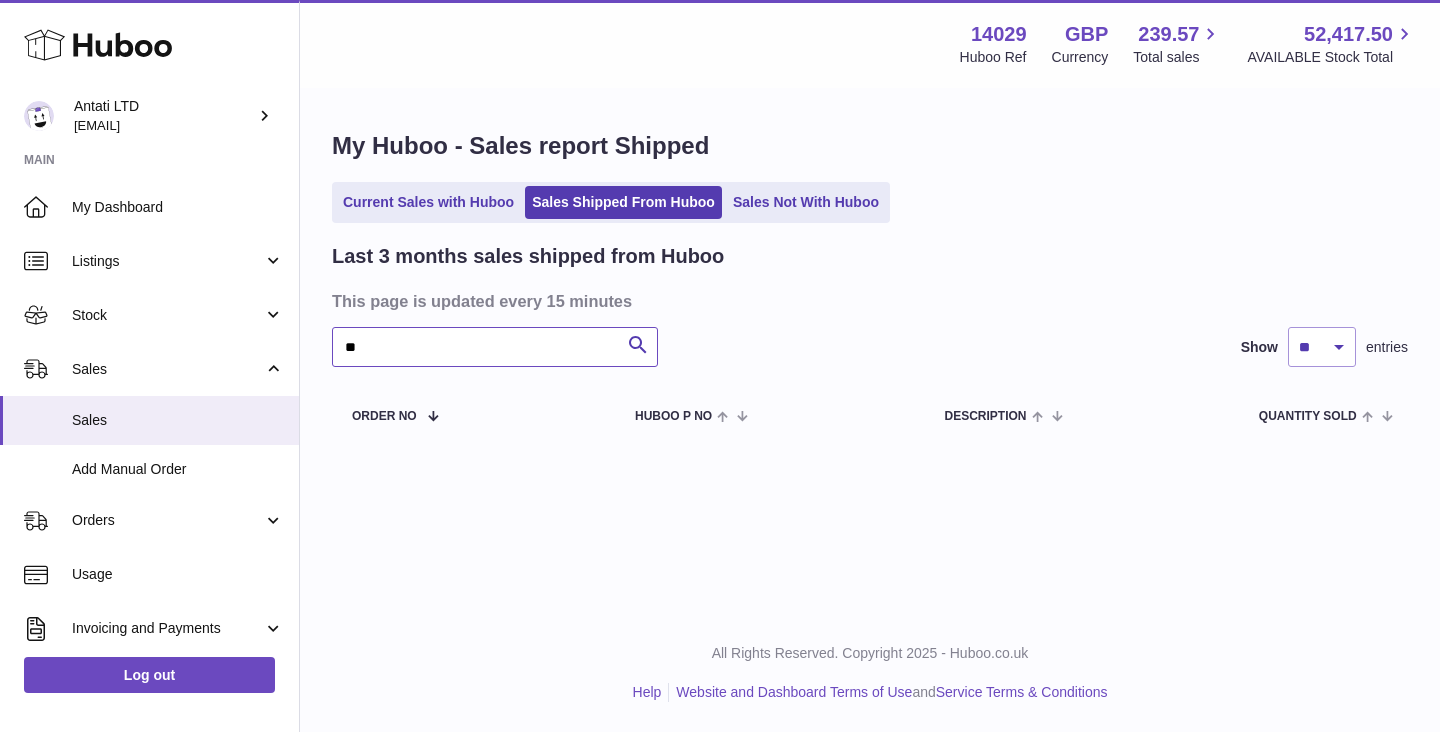 type on "*" 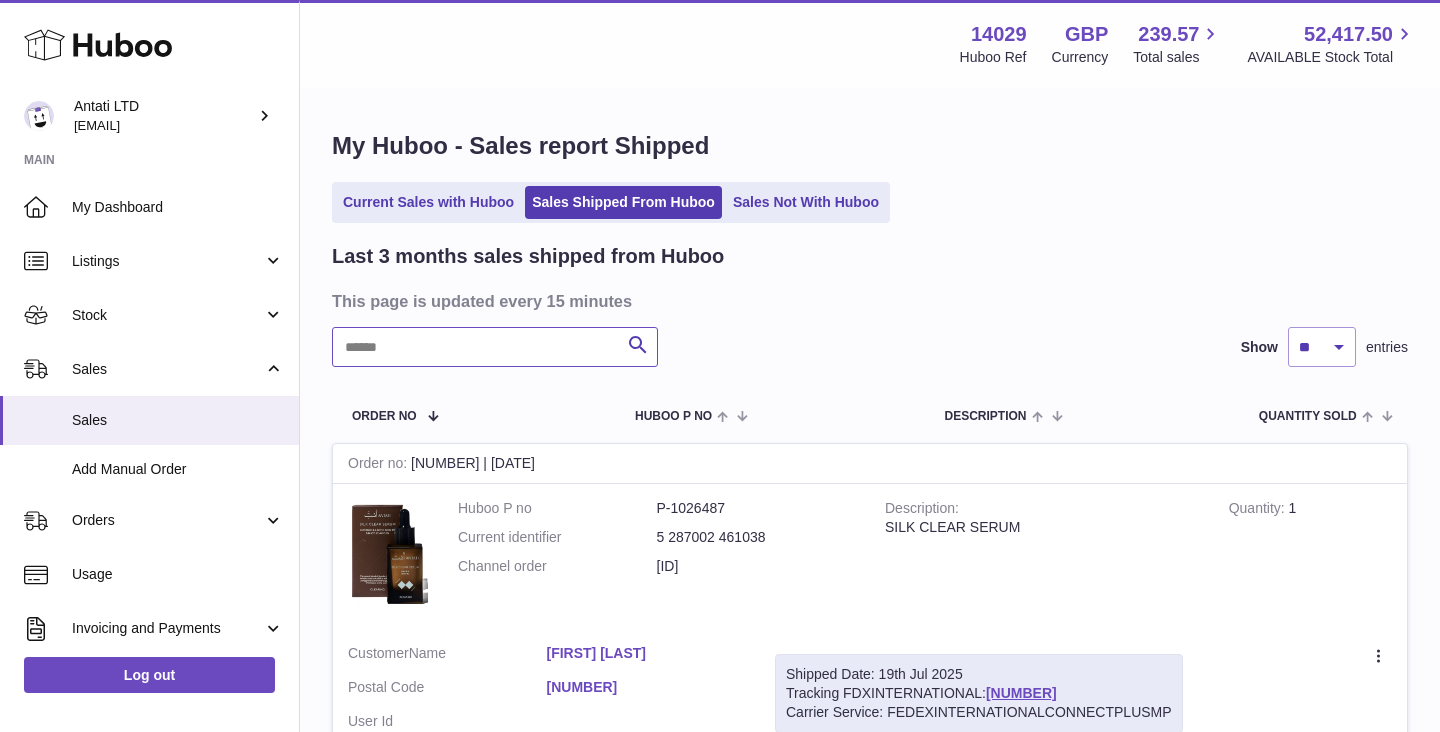 type 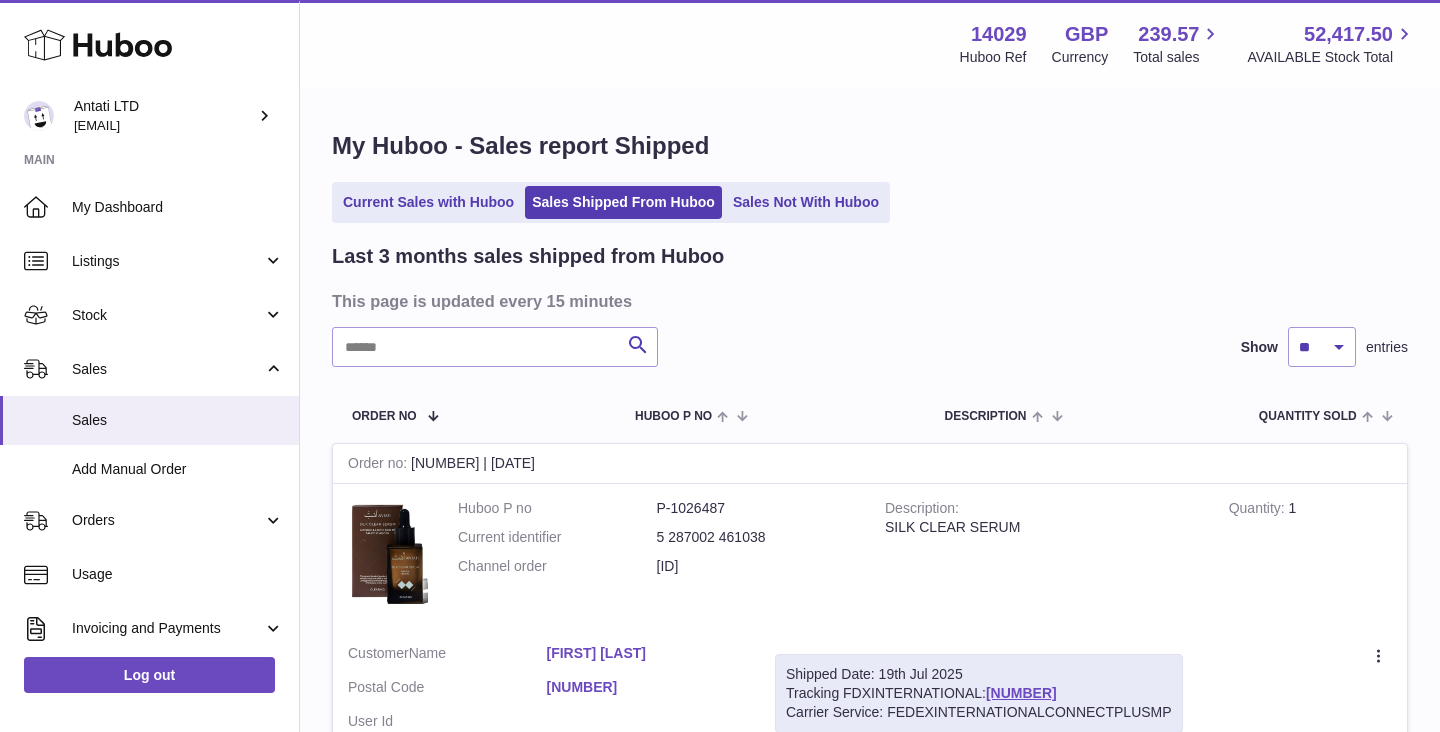 click on "Current Sales with Huboo" at bounding box center [428, 202] 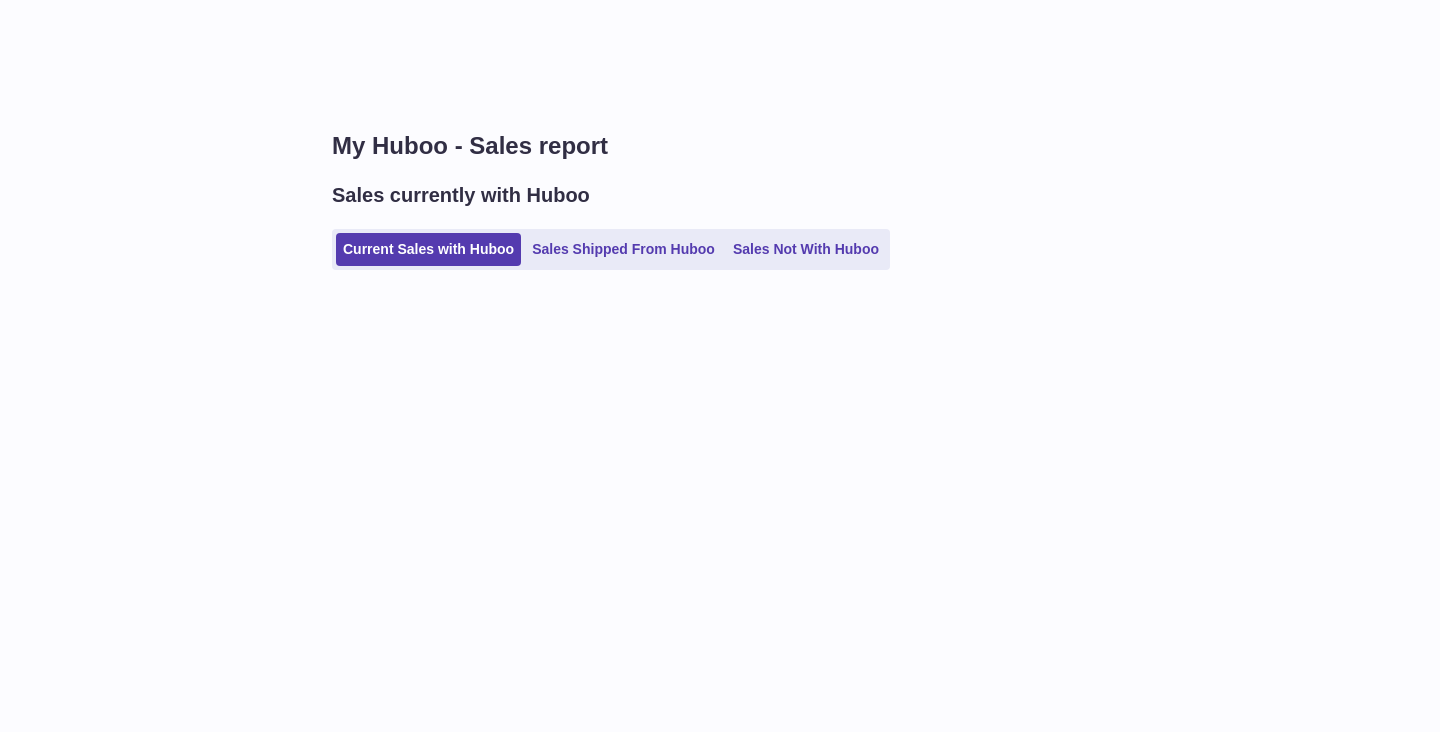scroll, scrollTop: 0, scrollLeft: 0, axis: both 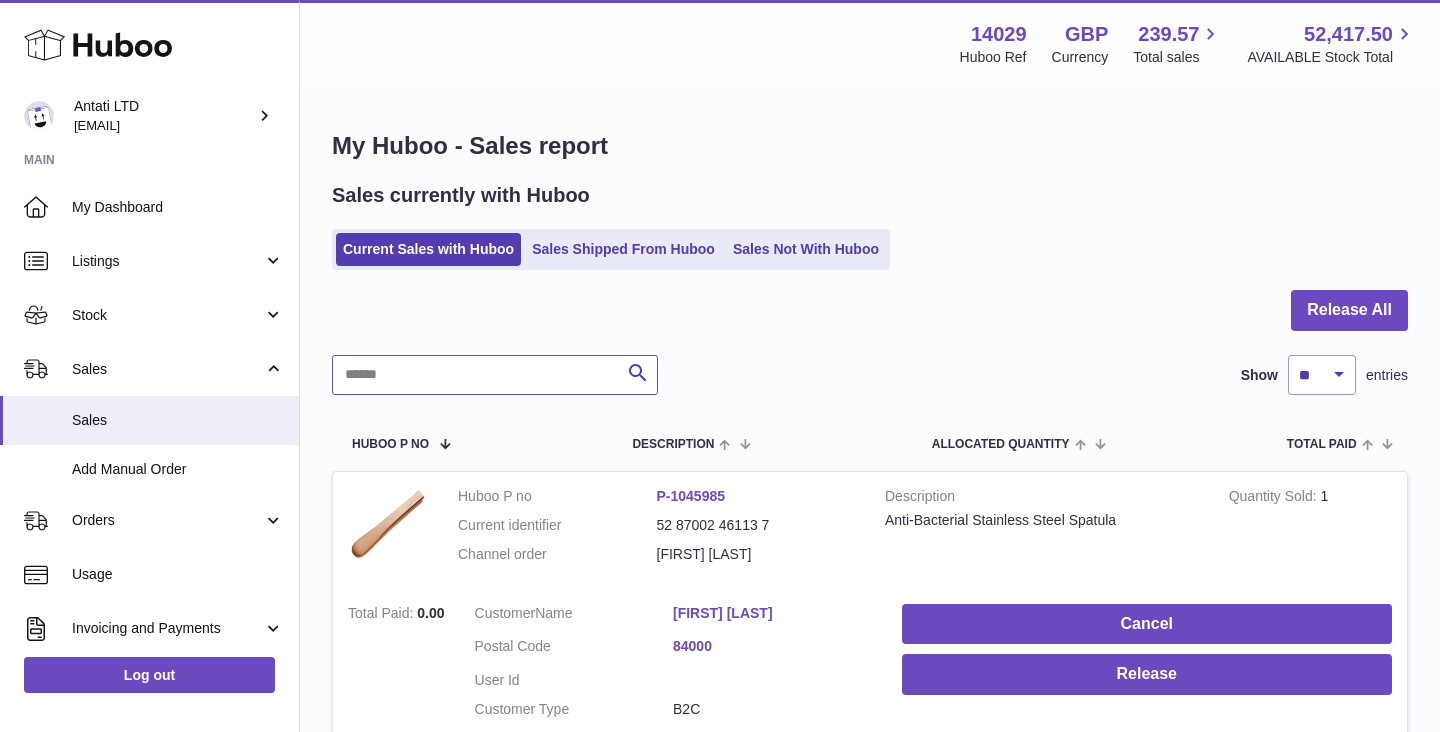 click at bounding box center (495, 375) 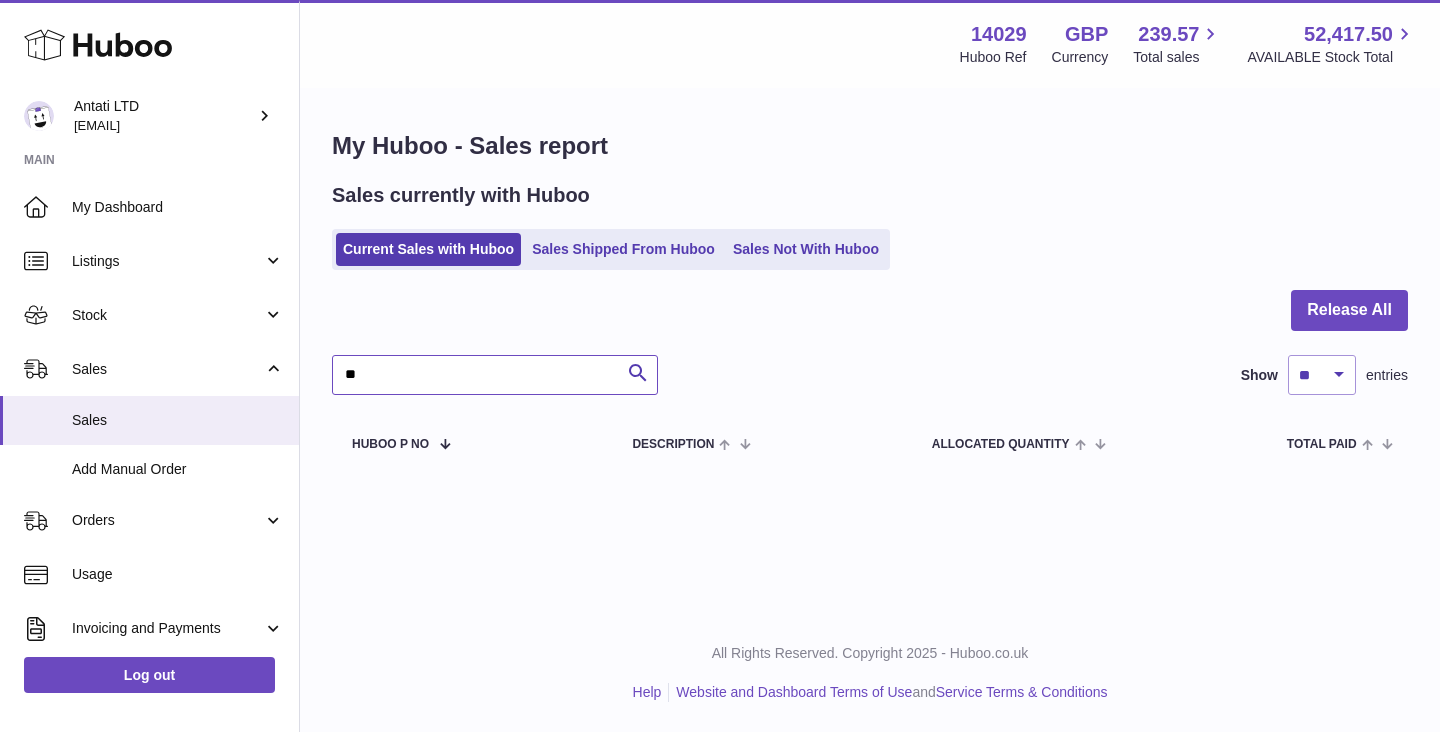 type on "*" 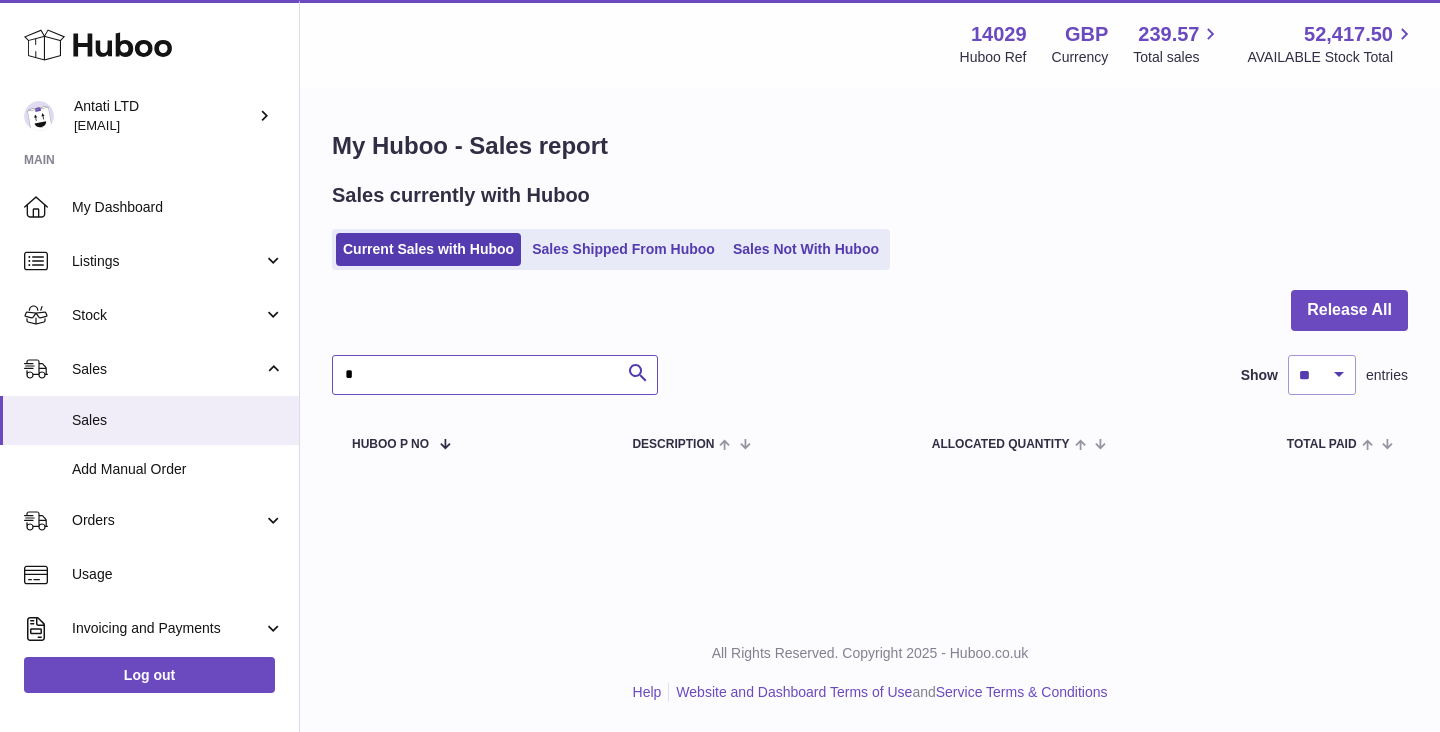 type 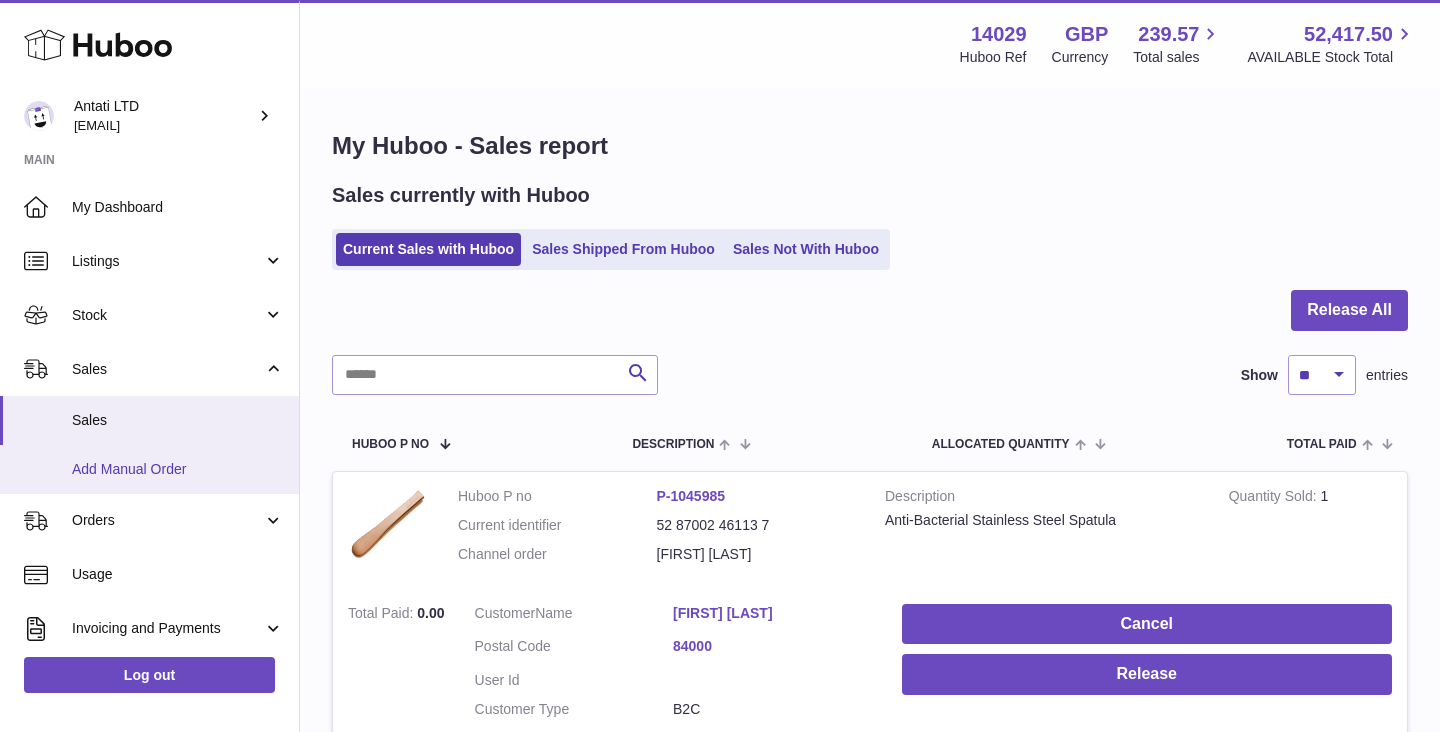 click on "Add Manual Order" at bounding box center (149, 469) 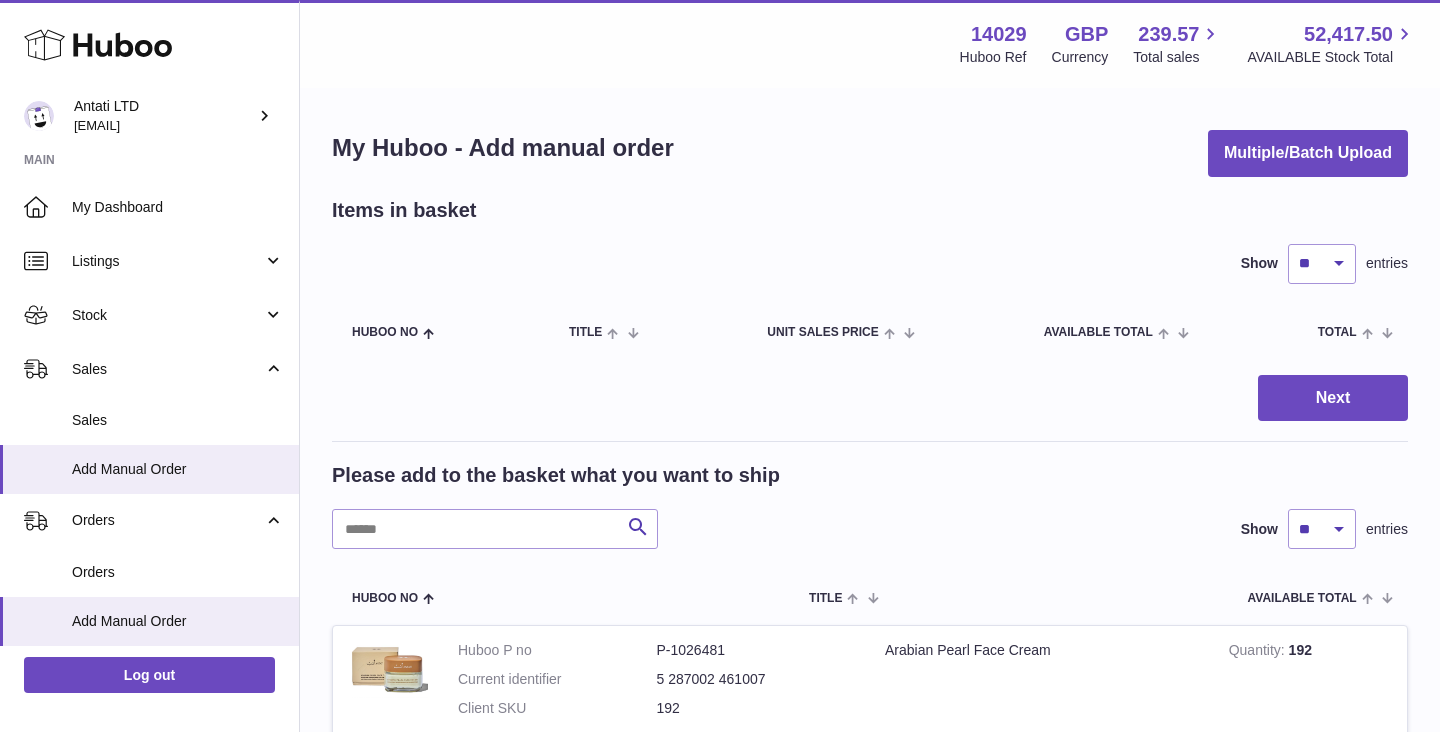 scroll, scrollTop: 0, scrollLeft: 0, axis: both 